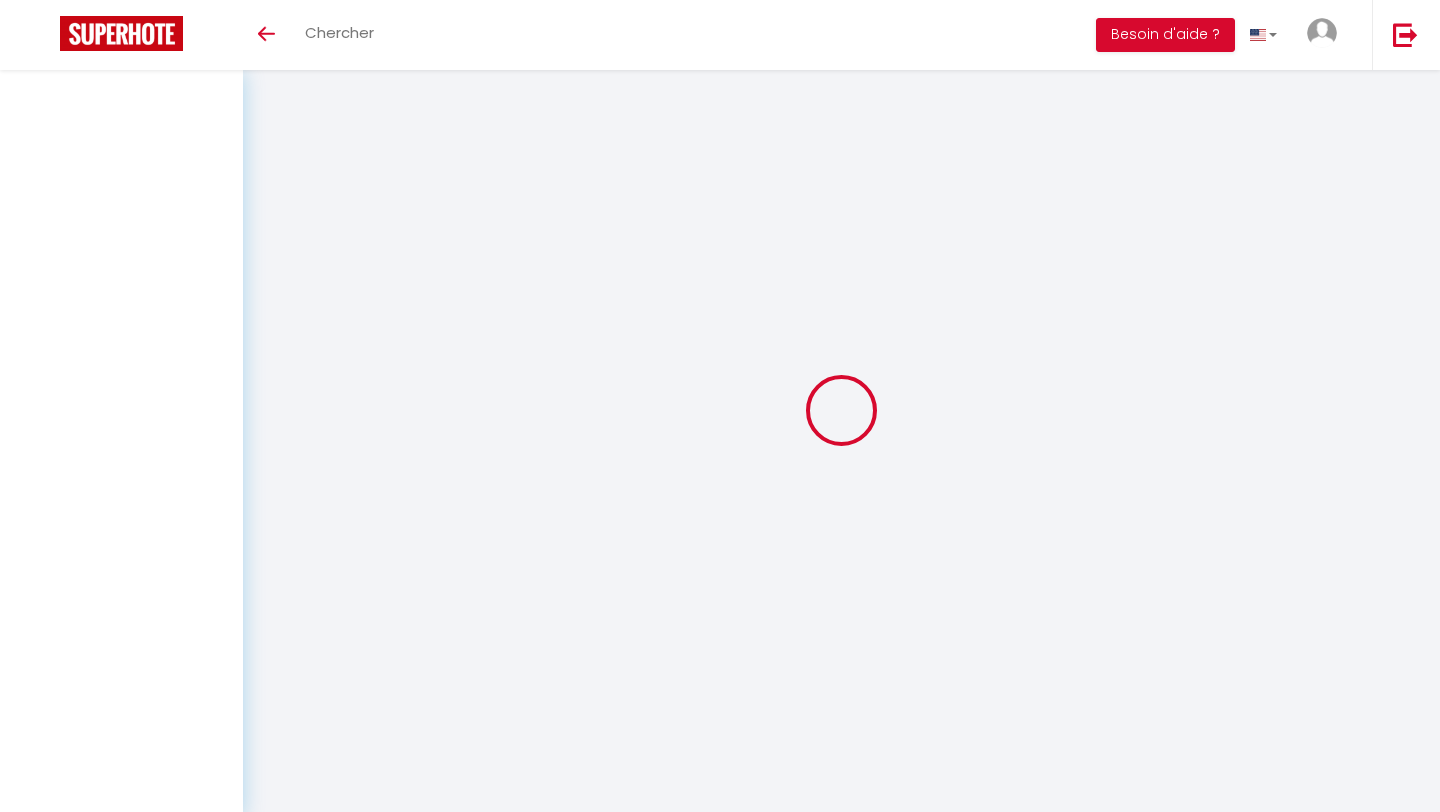 scroll, scrollTop: 0, scrollLeft: 0, axis: both 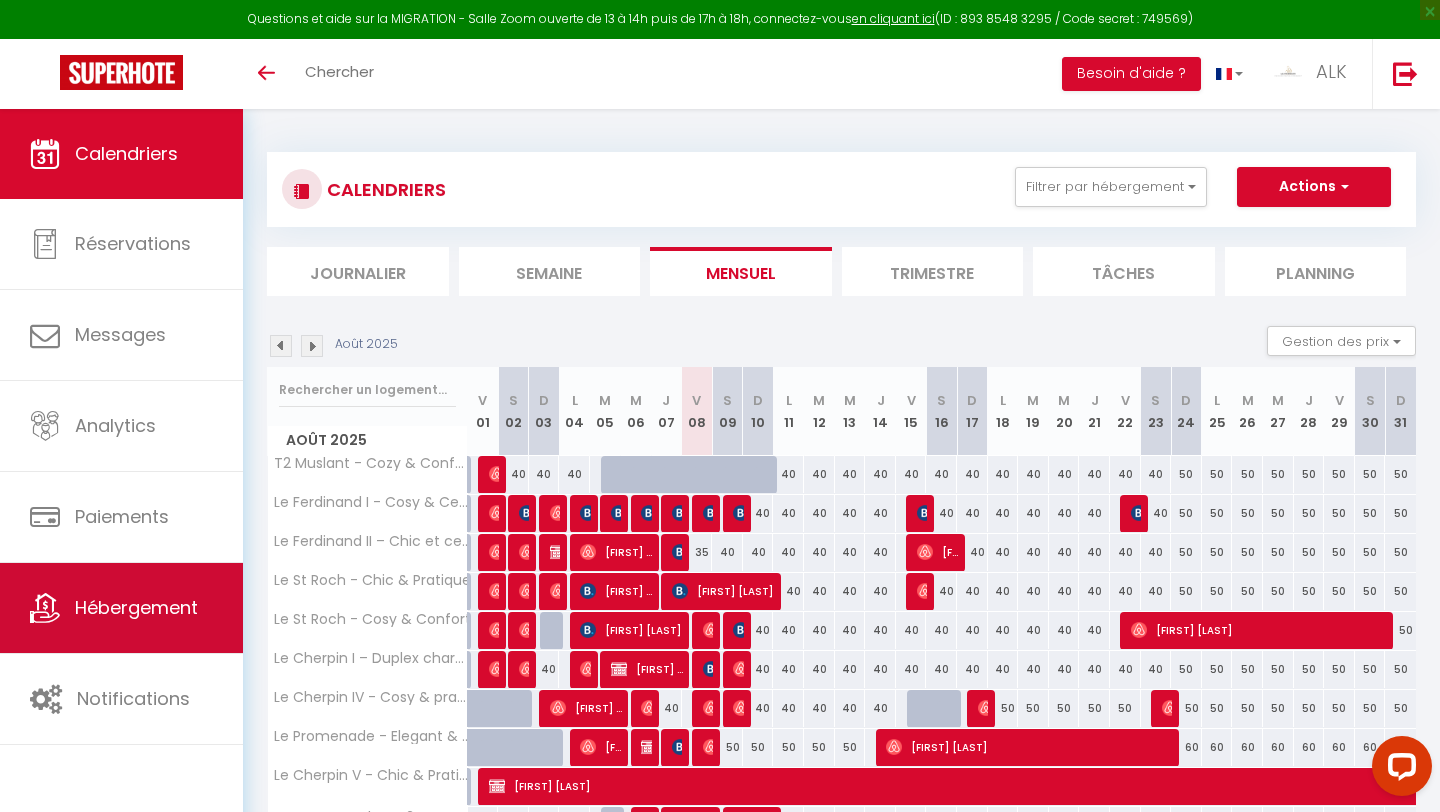 click at bounding box center (45, 608) 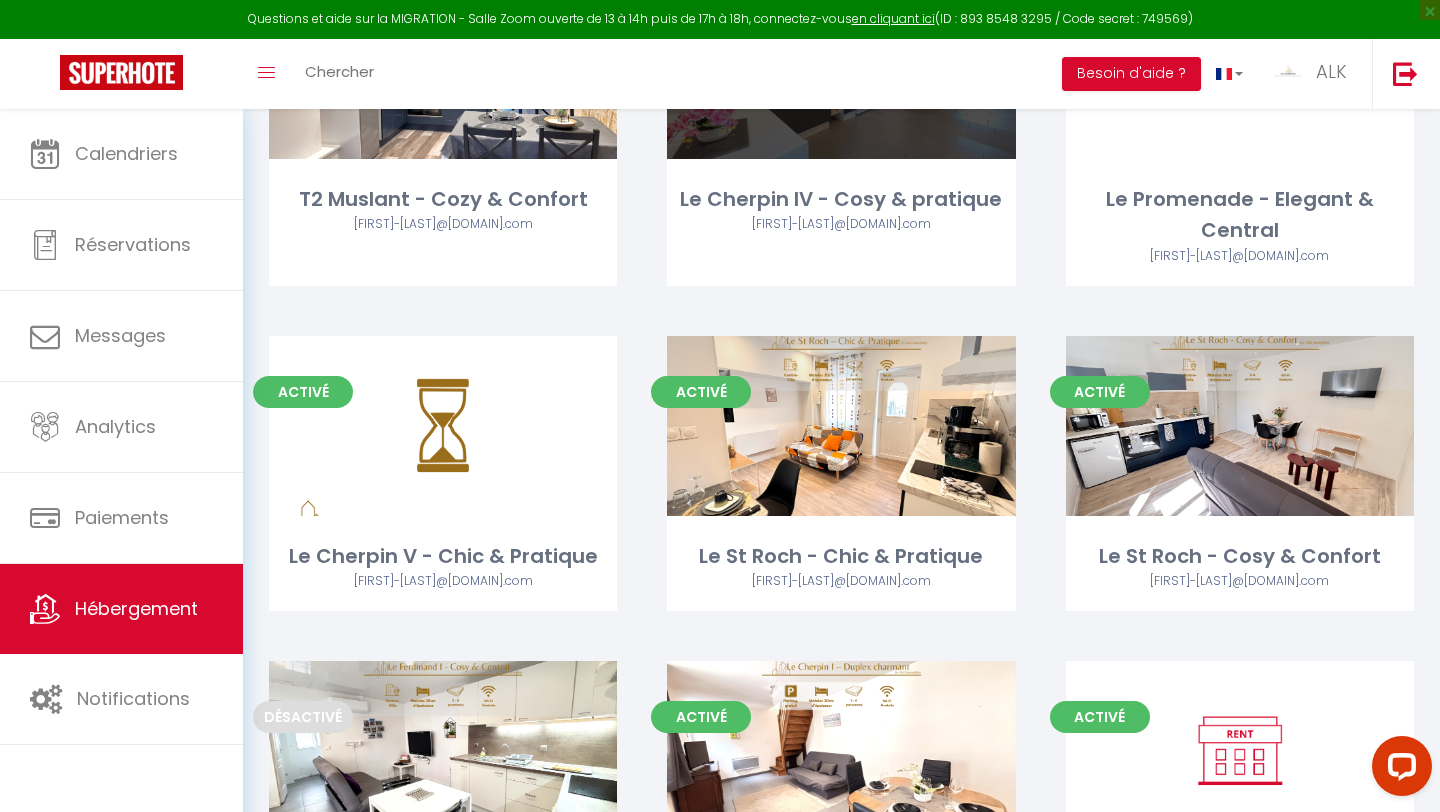 scroll, scrollTop: 381, scrollLeft: 0, axis: vertical 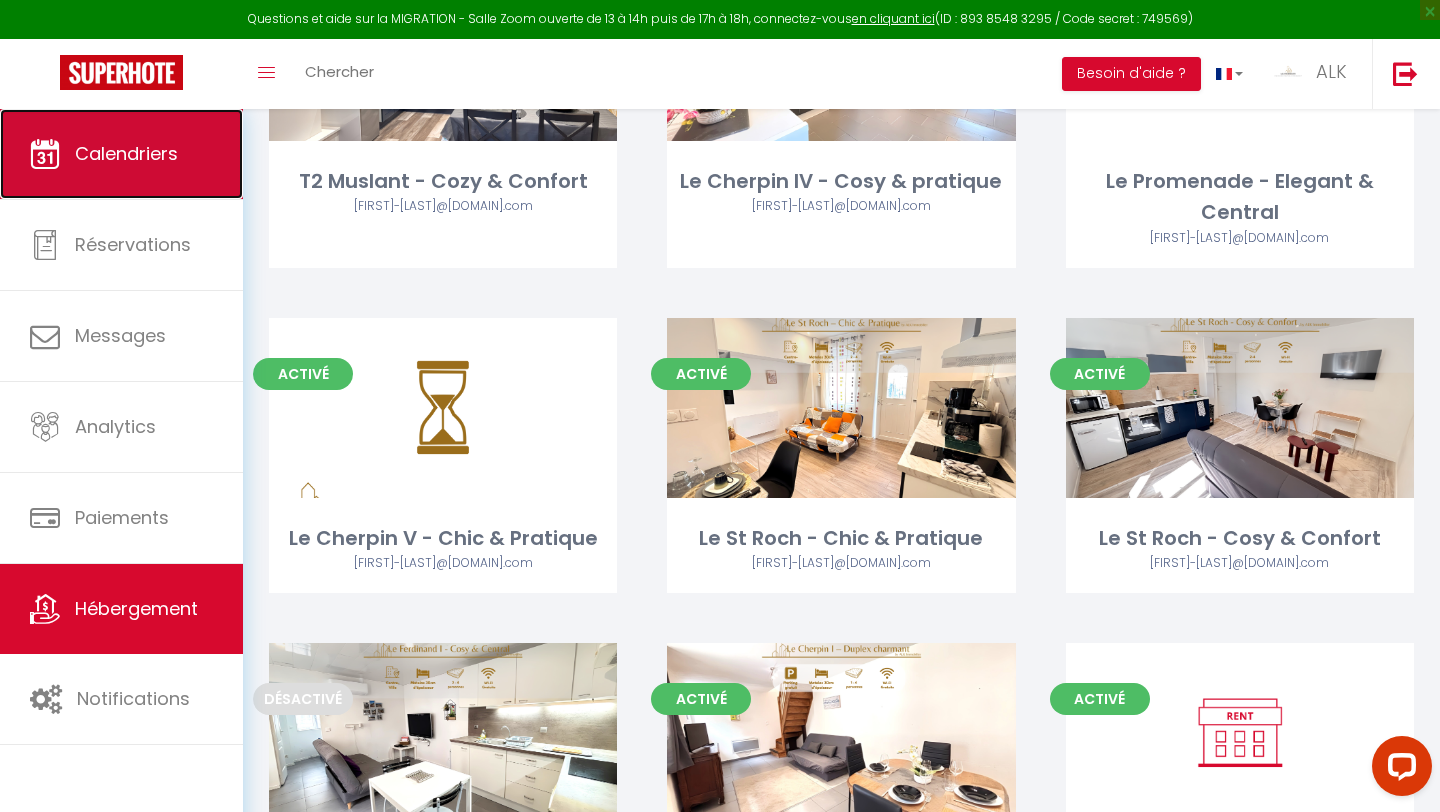 click on "Calendriers" at bounding box center (121, 154) 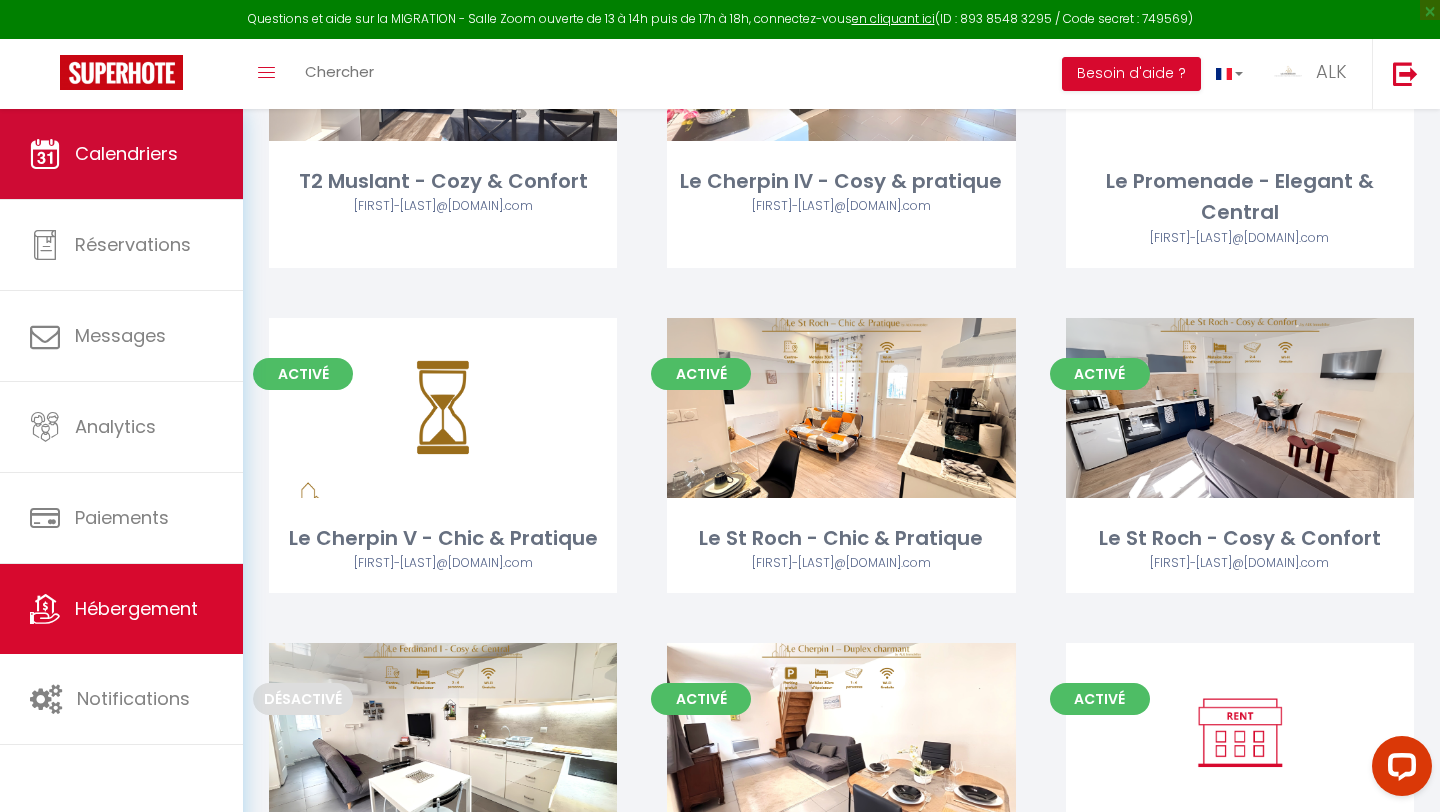 scroll, scrollTop: 0, scrollLeft: 0, axis: both 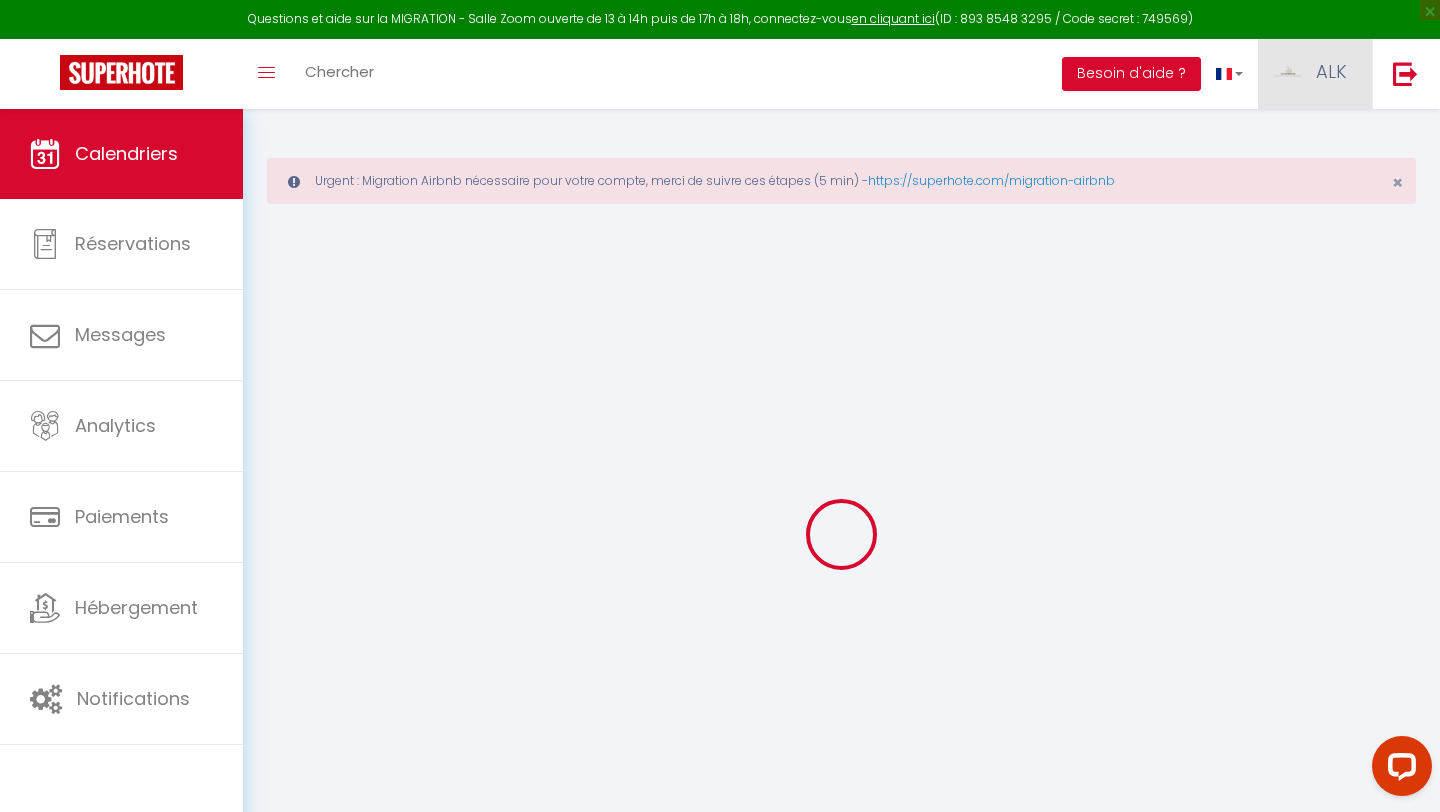 click on "ALK" at bounding box center (1331, 71) 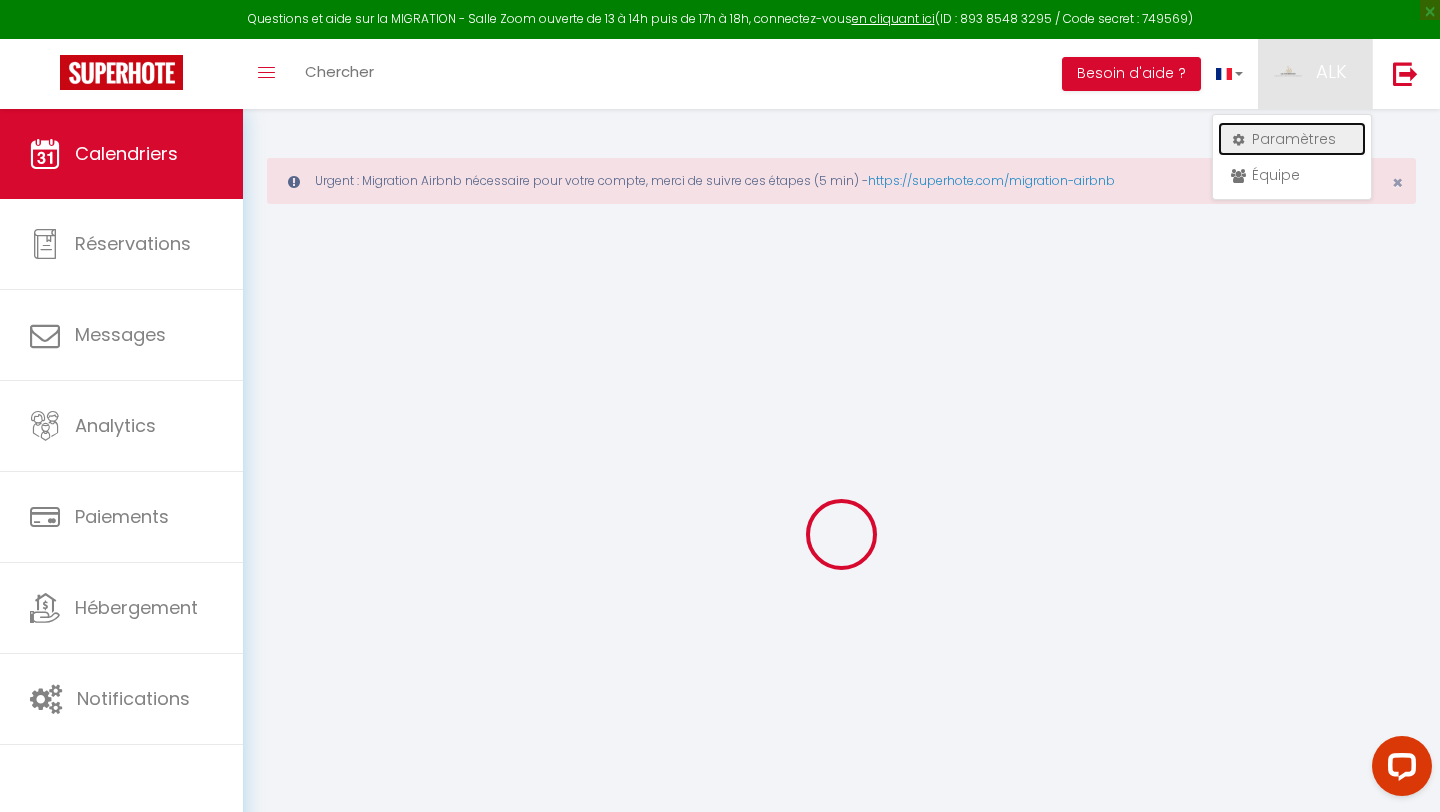 click on "Paramètres" at bounding box center [1292, 139] 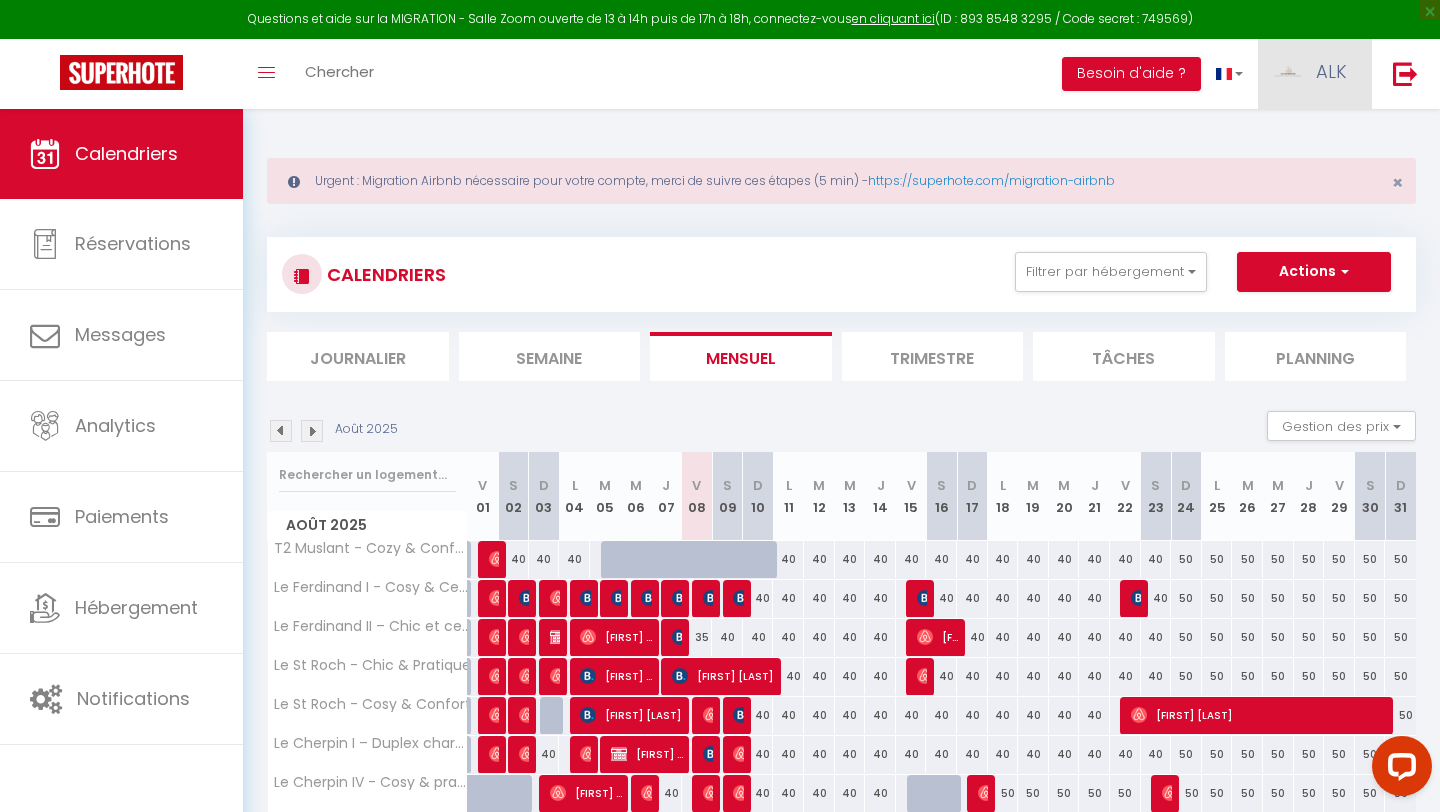 click on "ALK" at bounding box center (1331, 71) 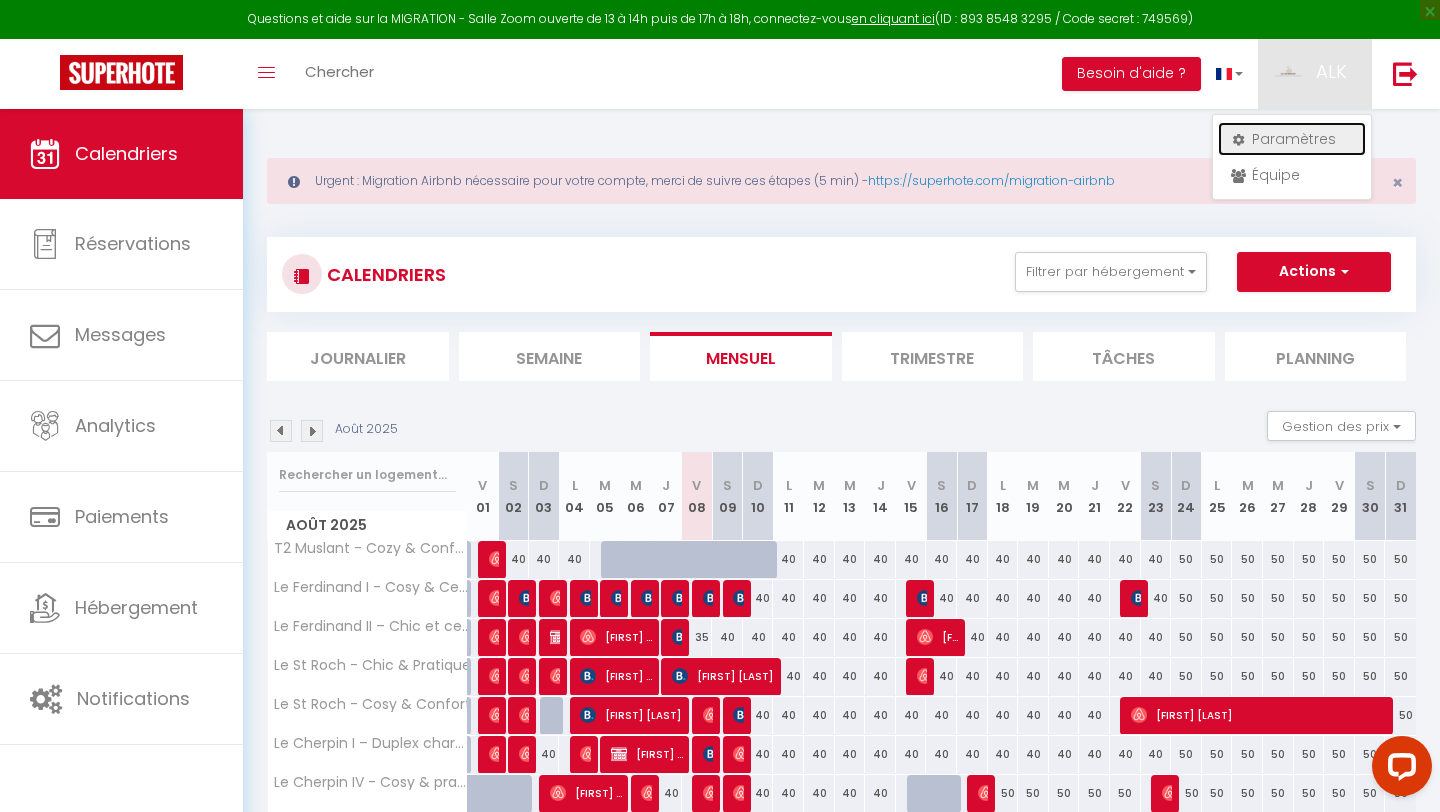 click on "Paramètres" at bounding box center (1292, 139) 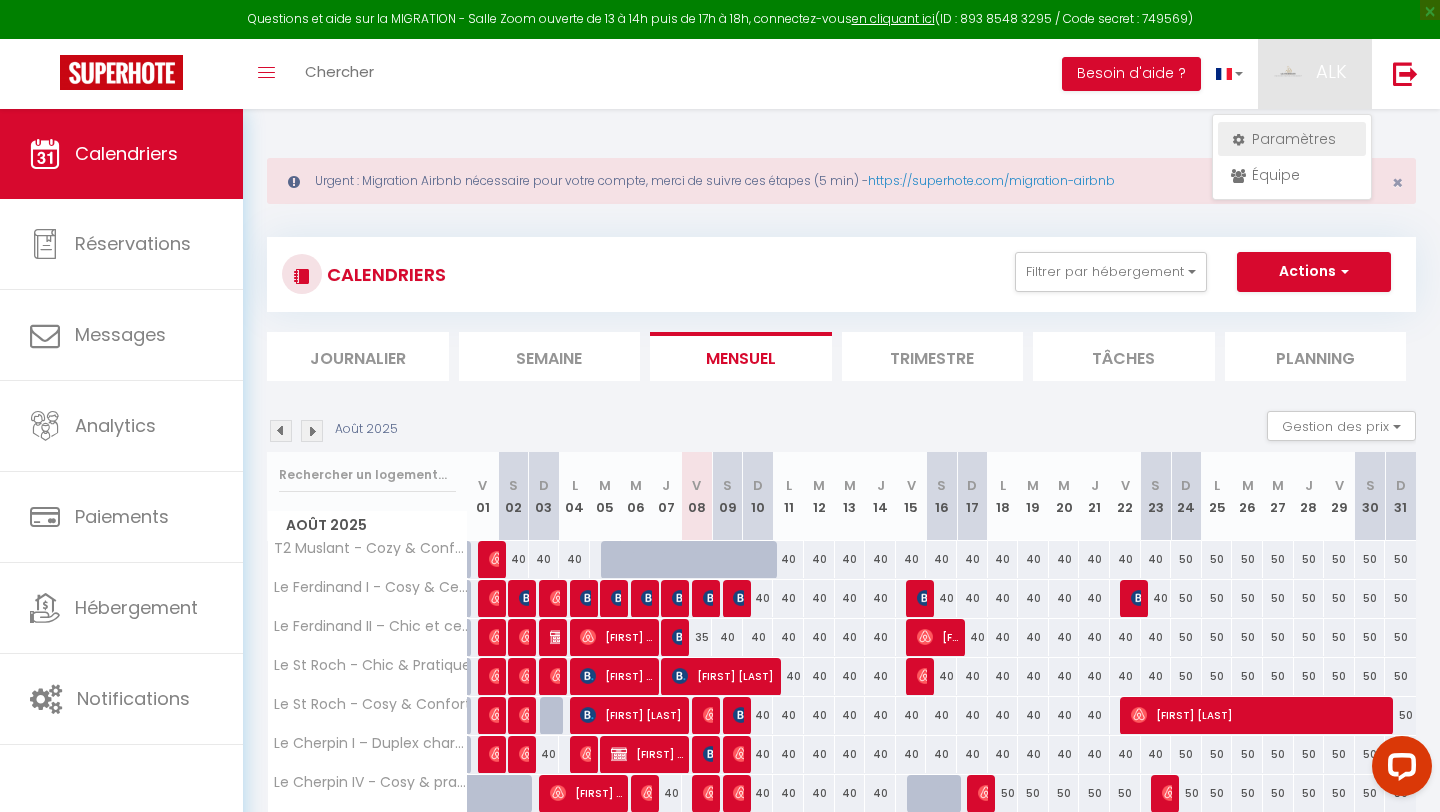 select on "fr" 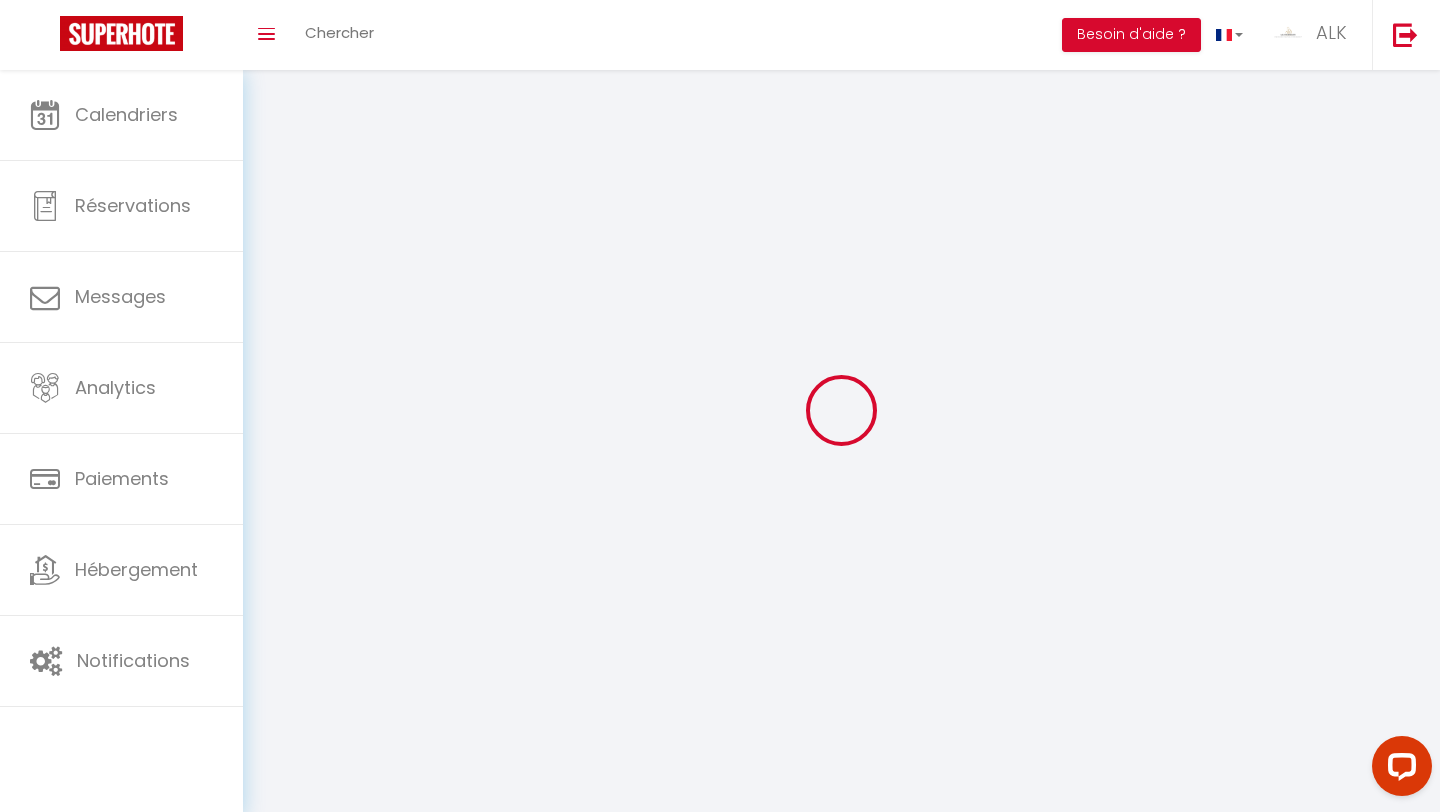 type on "ALK" 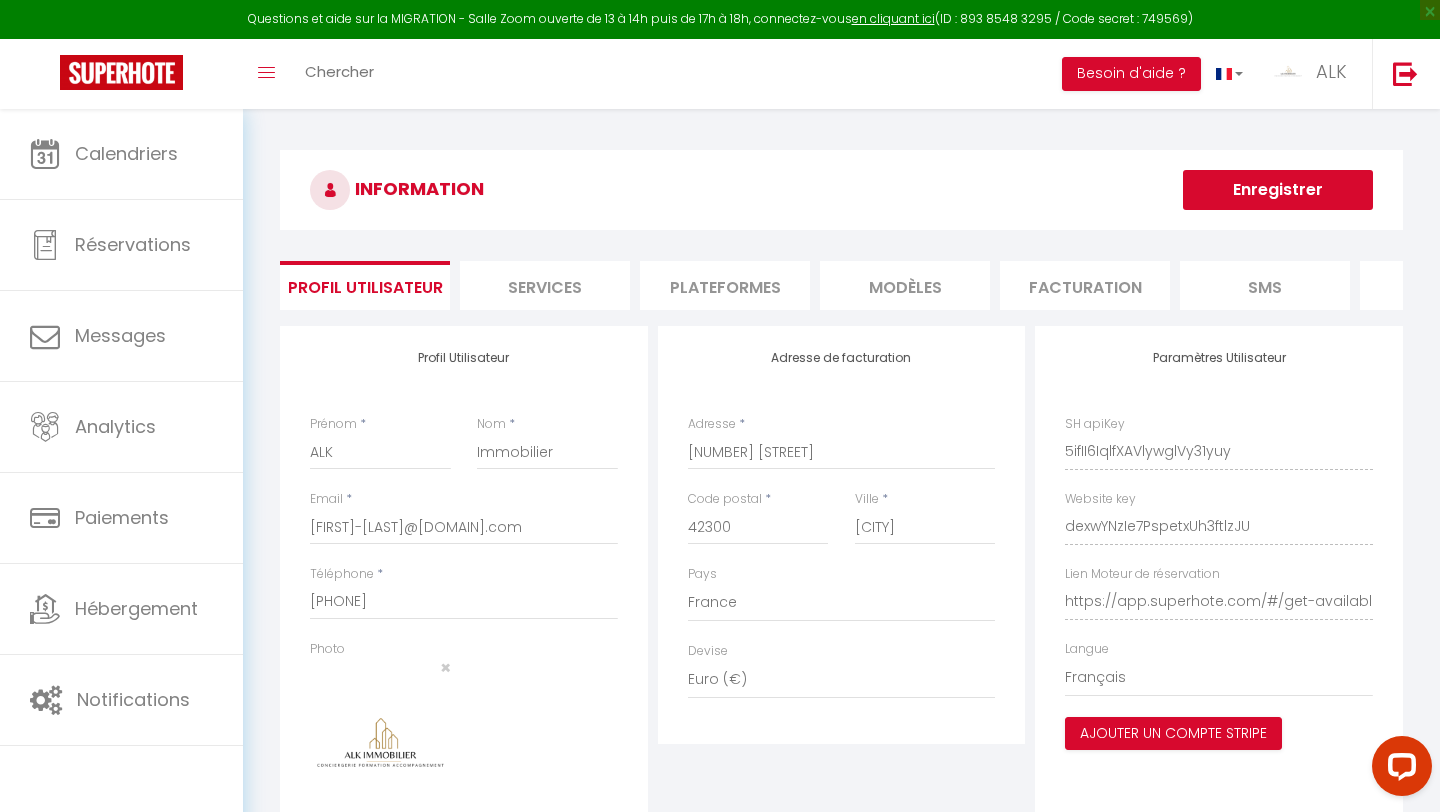click on "Plateformes" at bounding box center [725, 285] 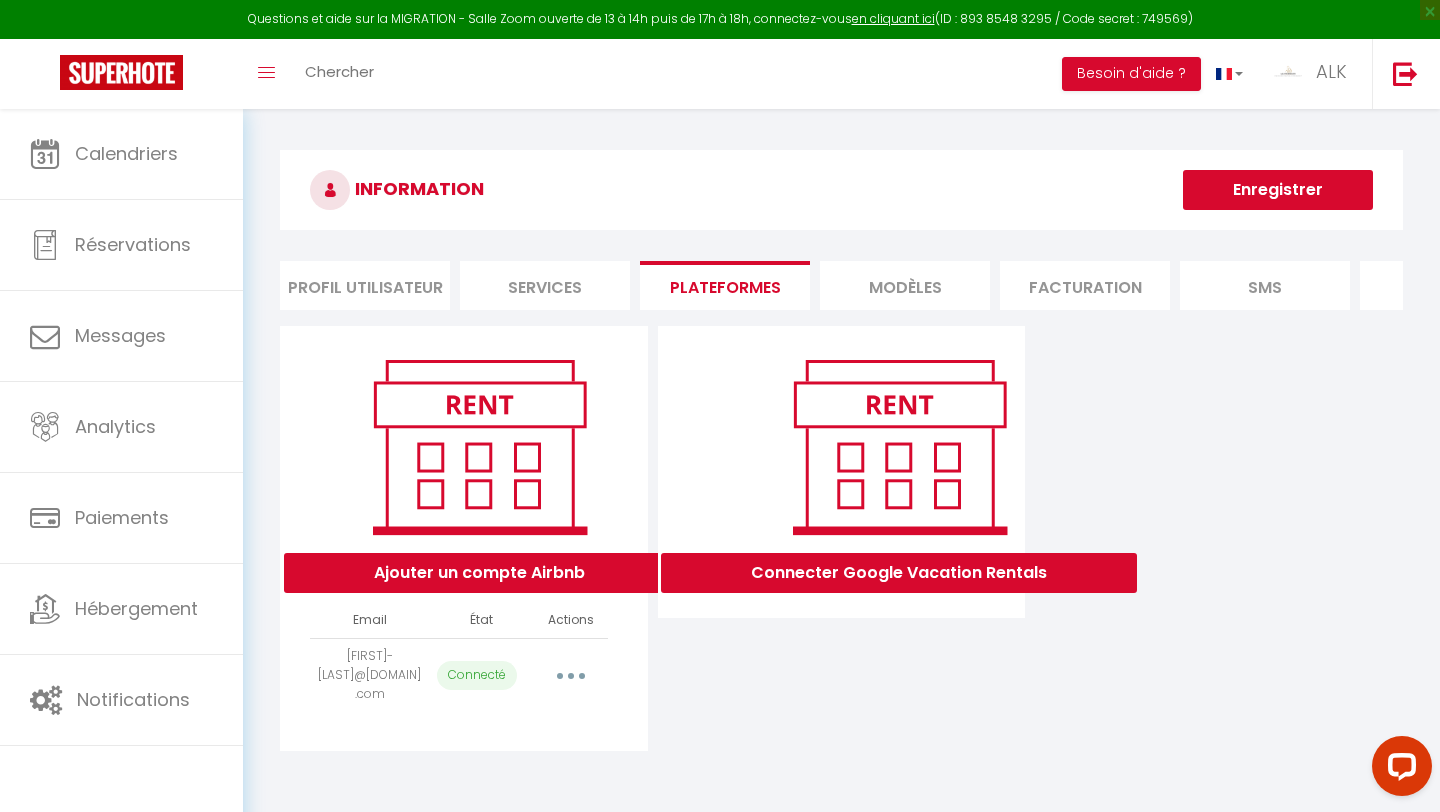 click on "Services" at bounding box center (545, 285) 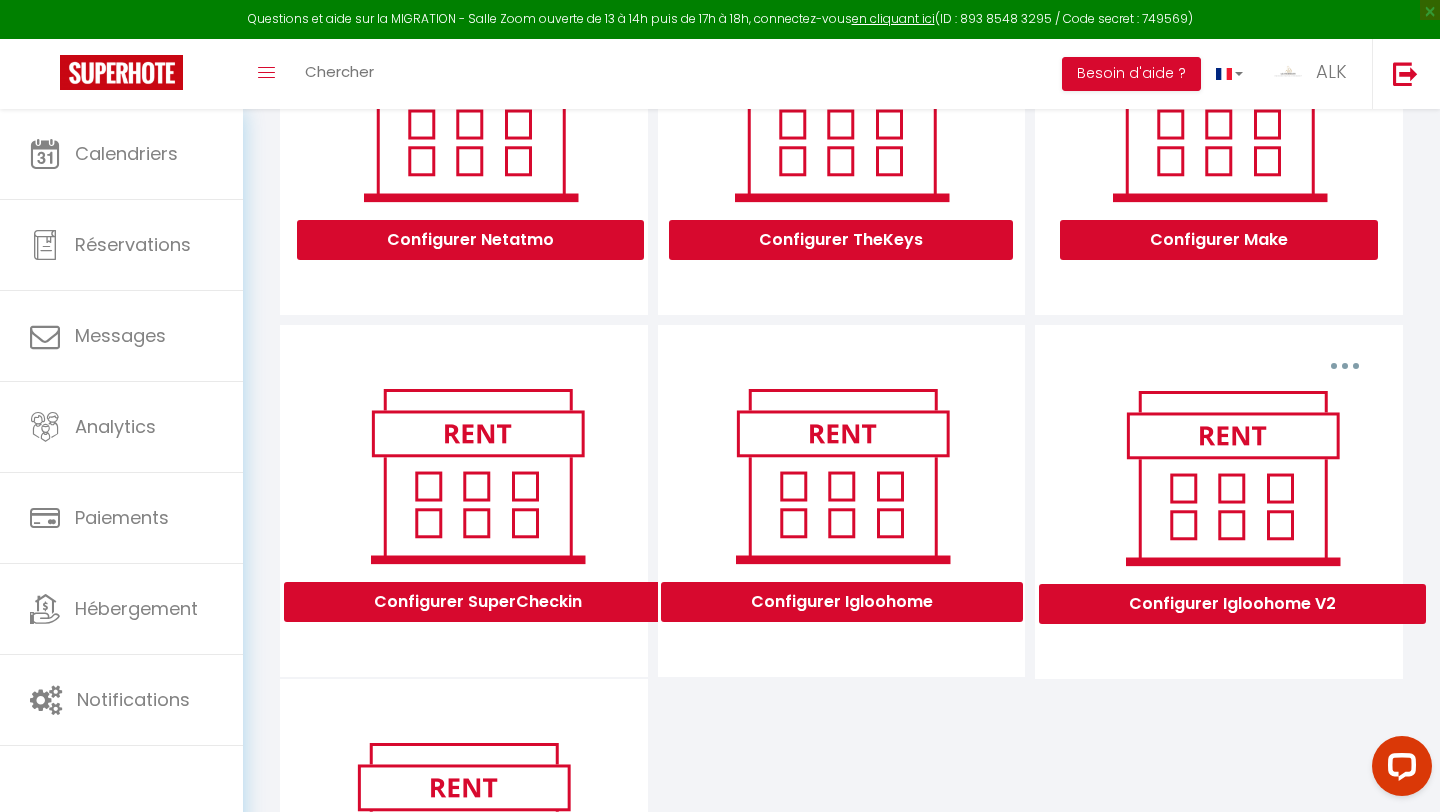 scroll, scrollTop: 424, scrollLeft: 0, axis: vertical 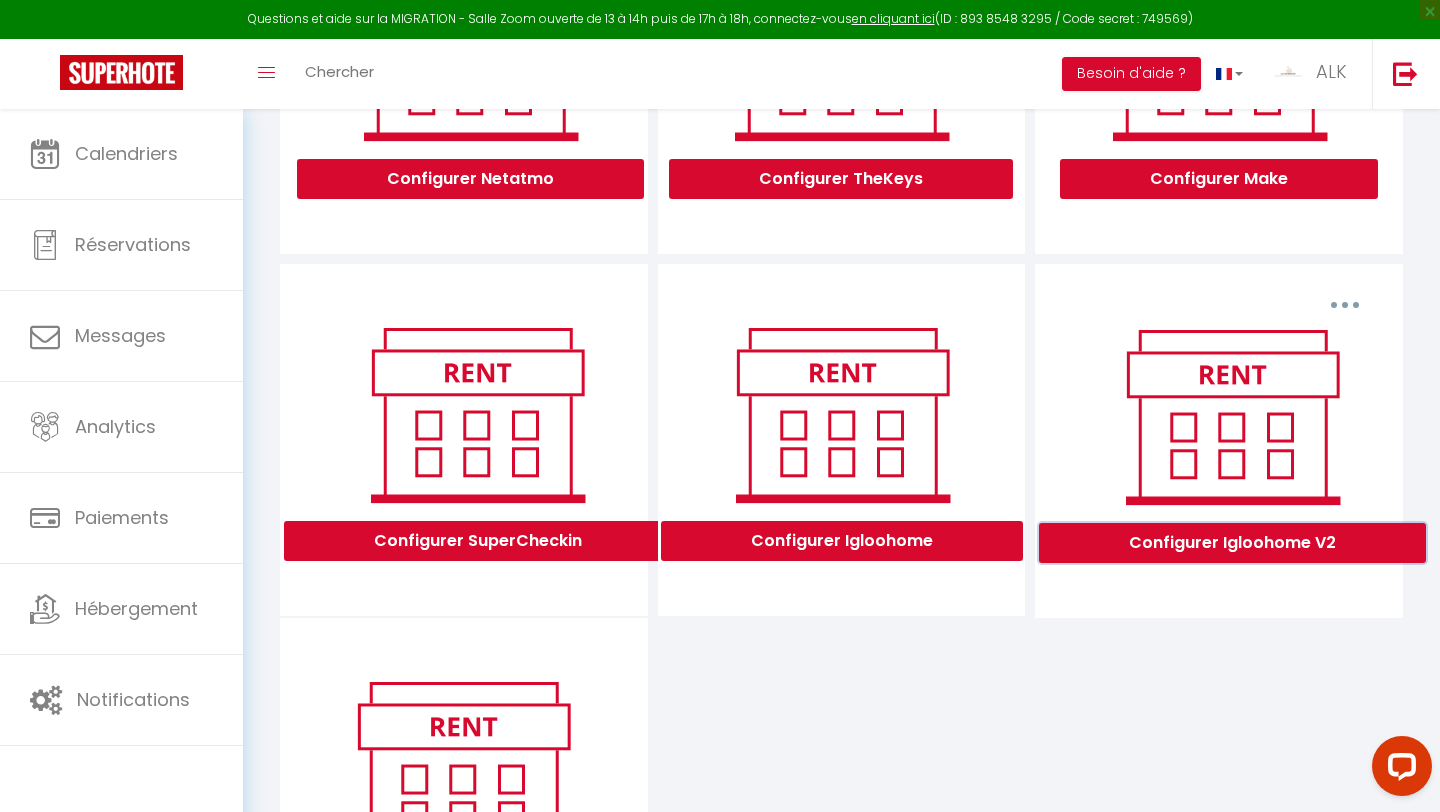 click on "Configurer Igloohome V2" at bounding box center [1232, 543] 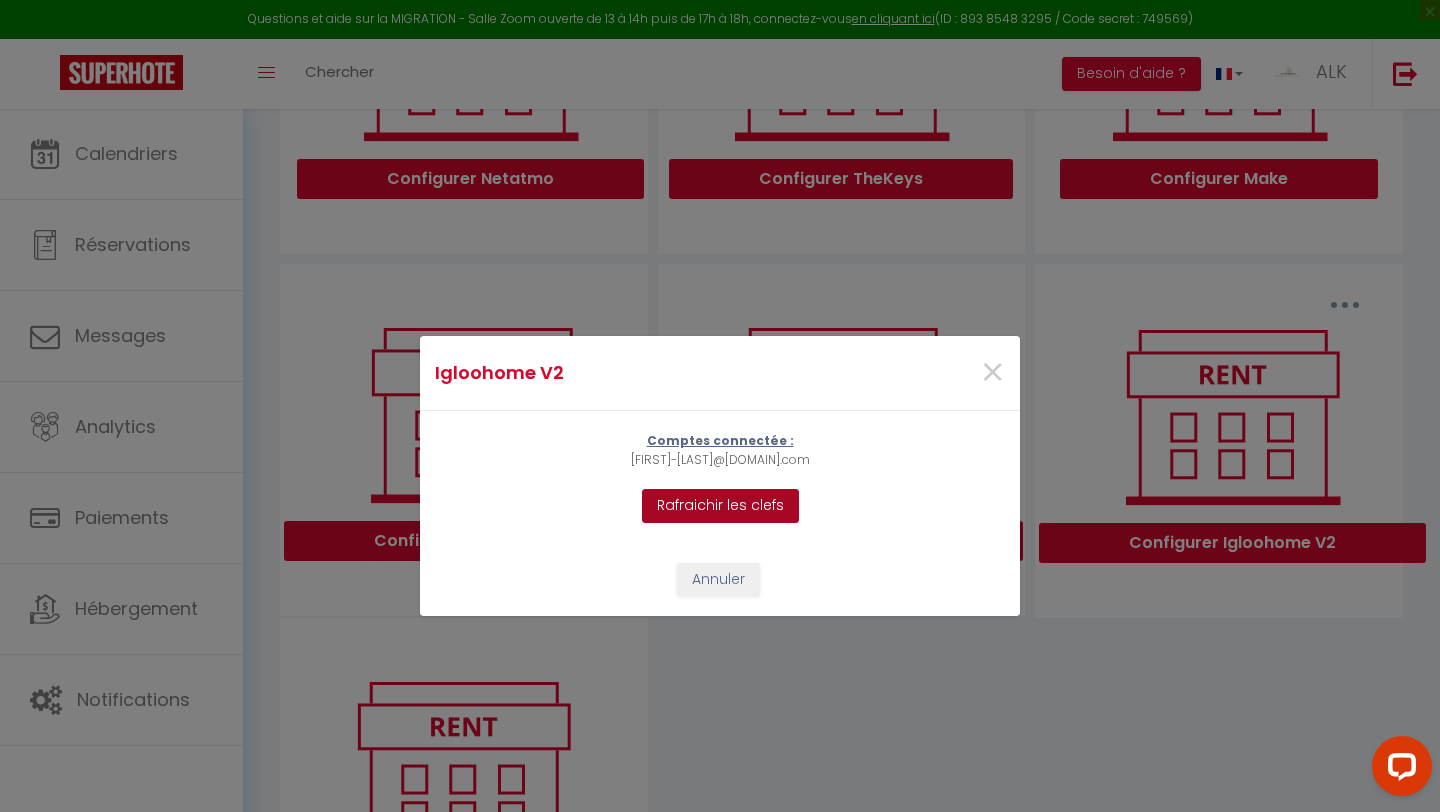 click on "Rafraichir les clefs" at bounding box center (720, 506) 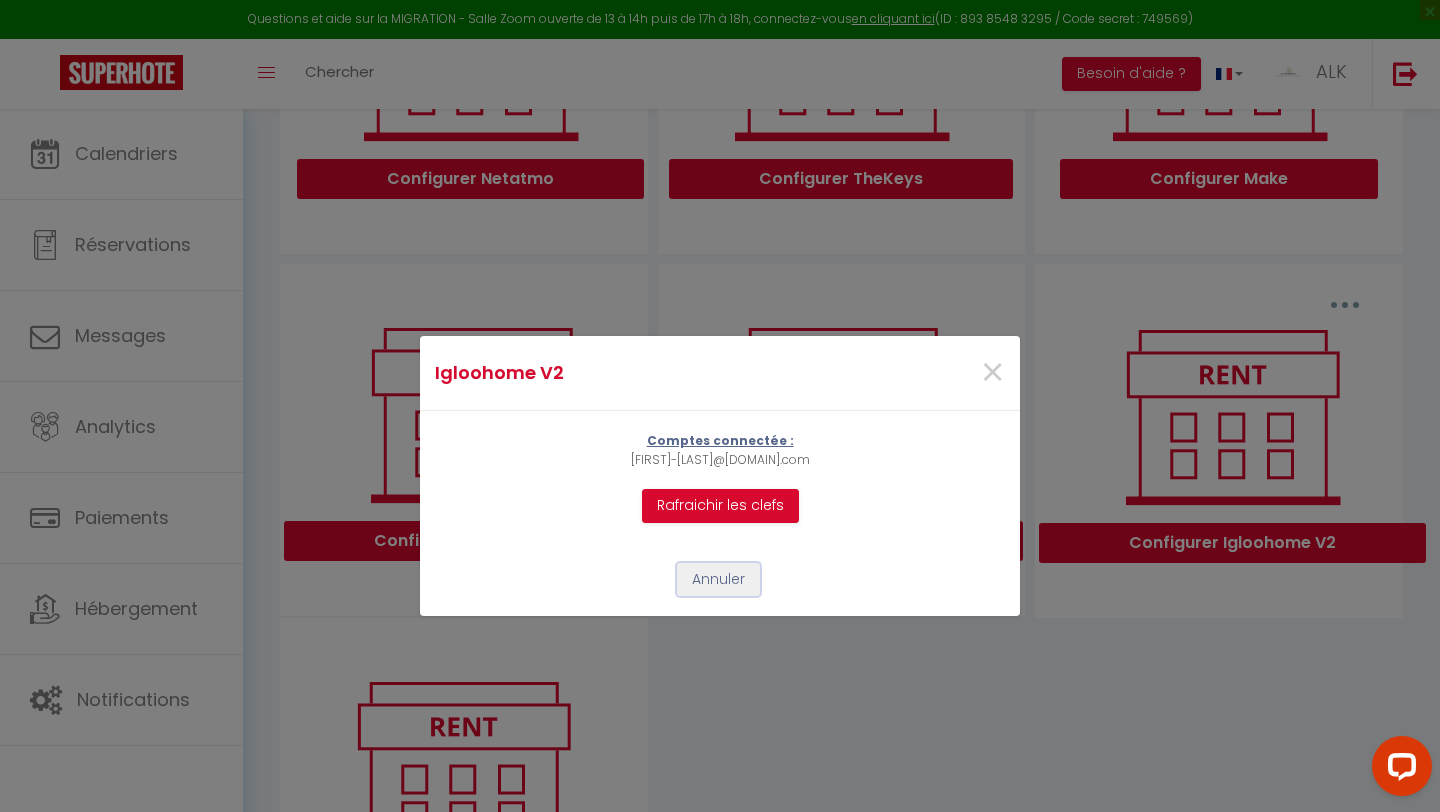 click on "Annuler" at bounding box center [718, 580] 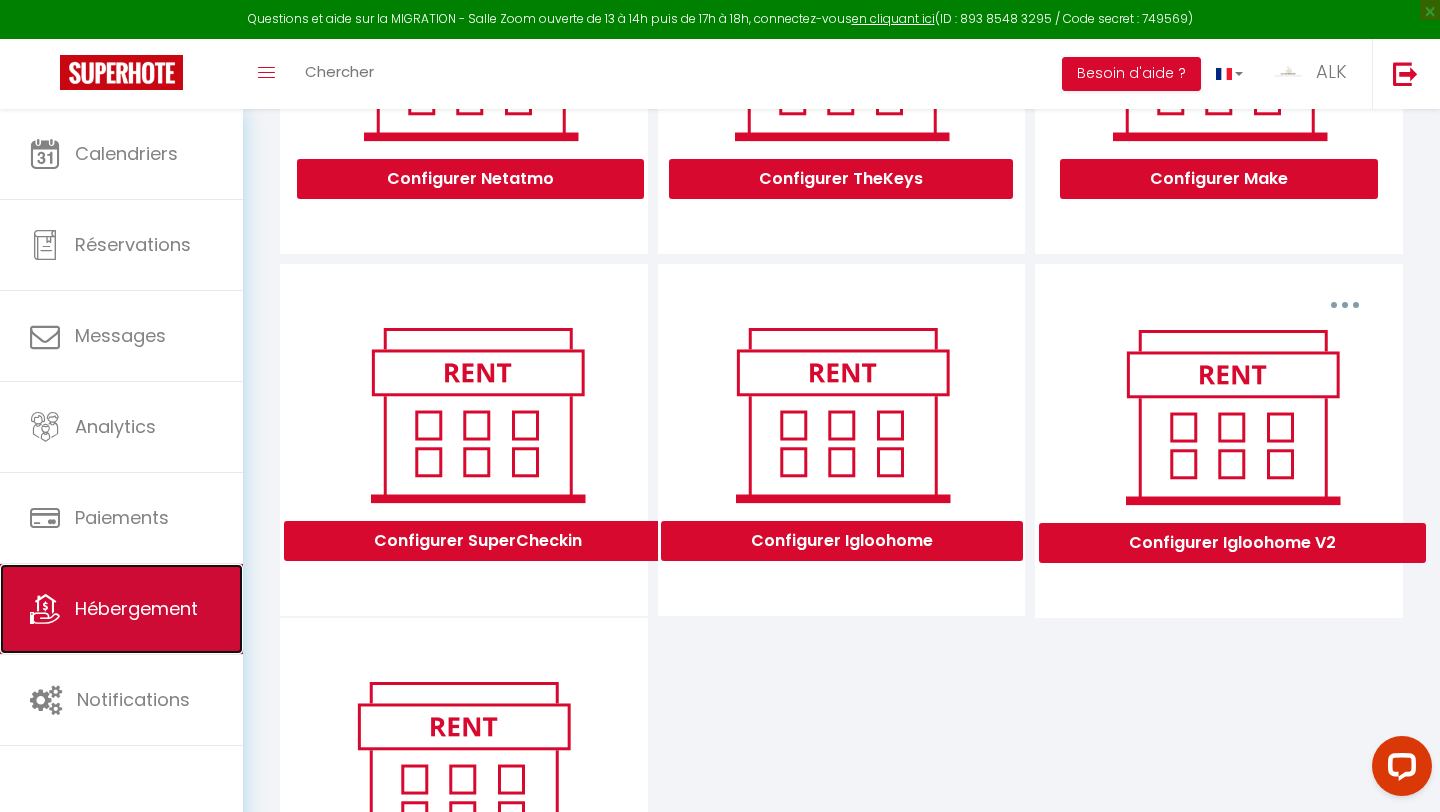 click on "Hébergement" at bounding box center (136, 608) 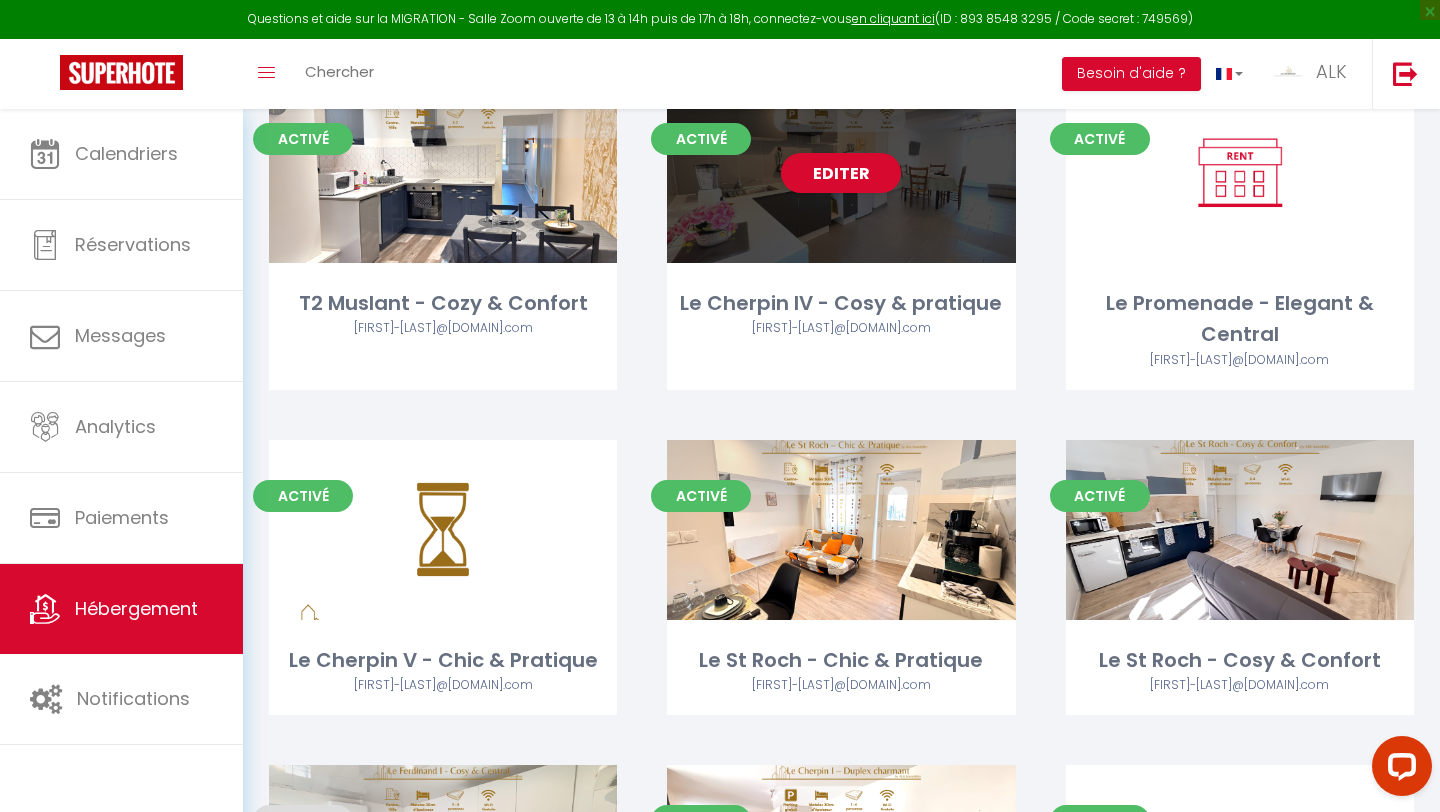 scroll, scrollTop: 260, scrollLeft: 0, axis: vertical 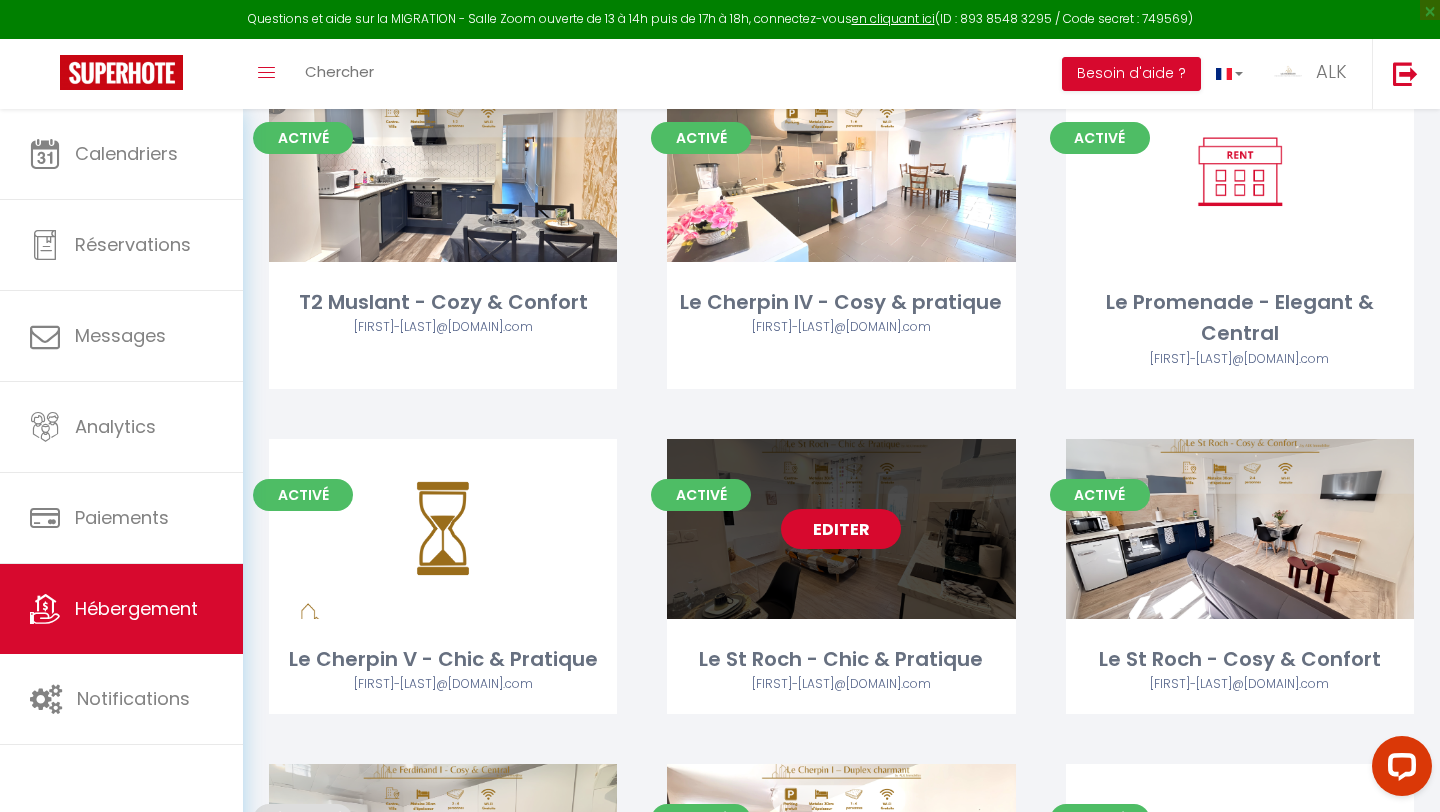click on "Editer" at bounding box center (841, 529) 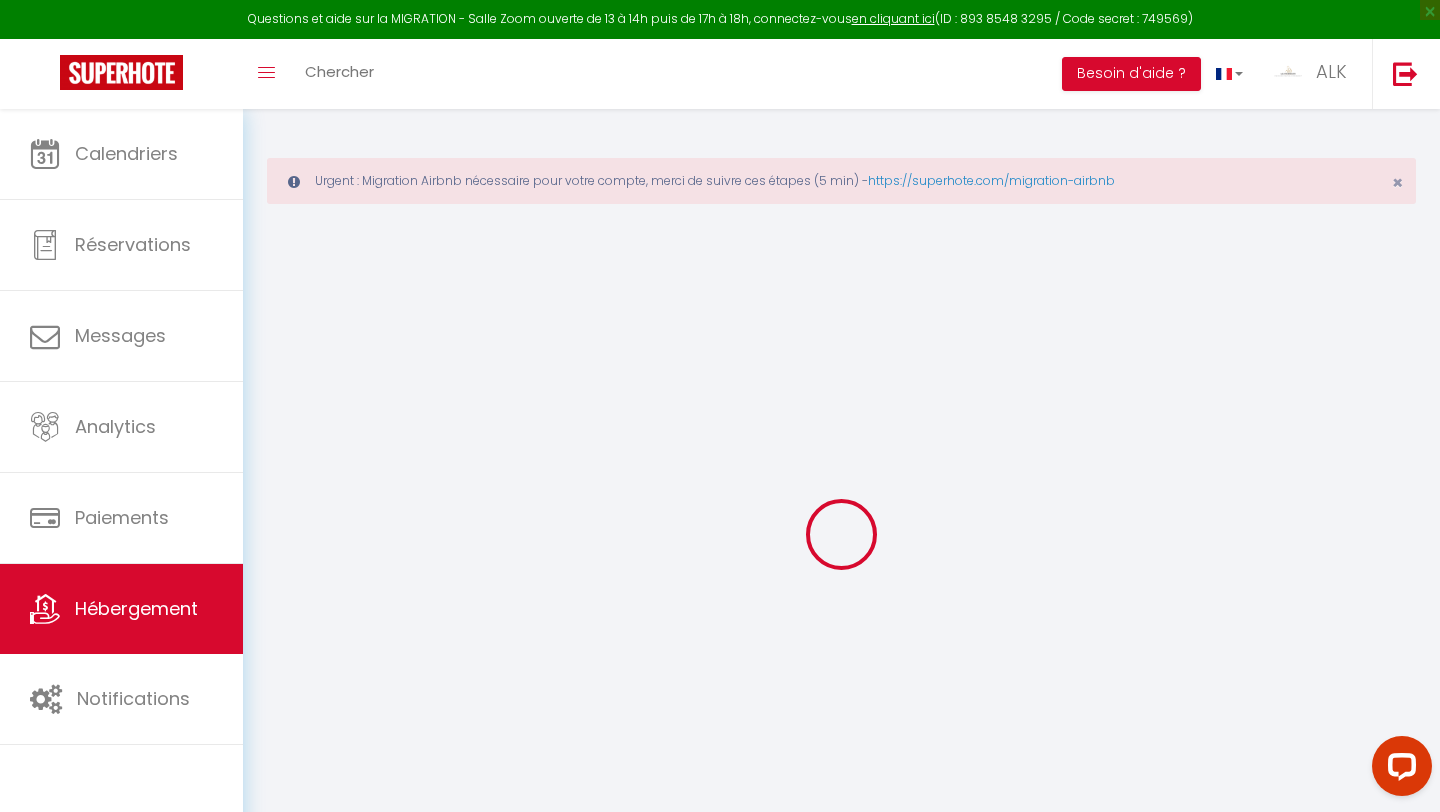 select 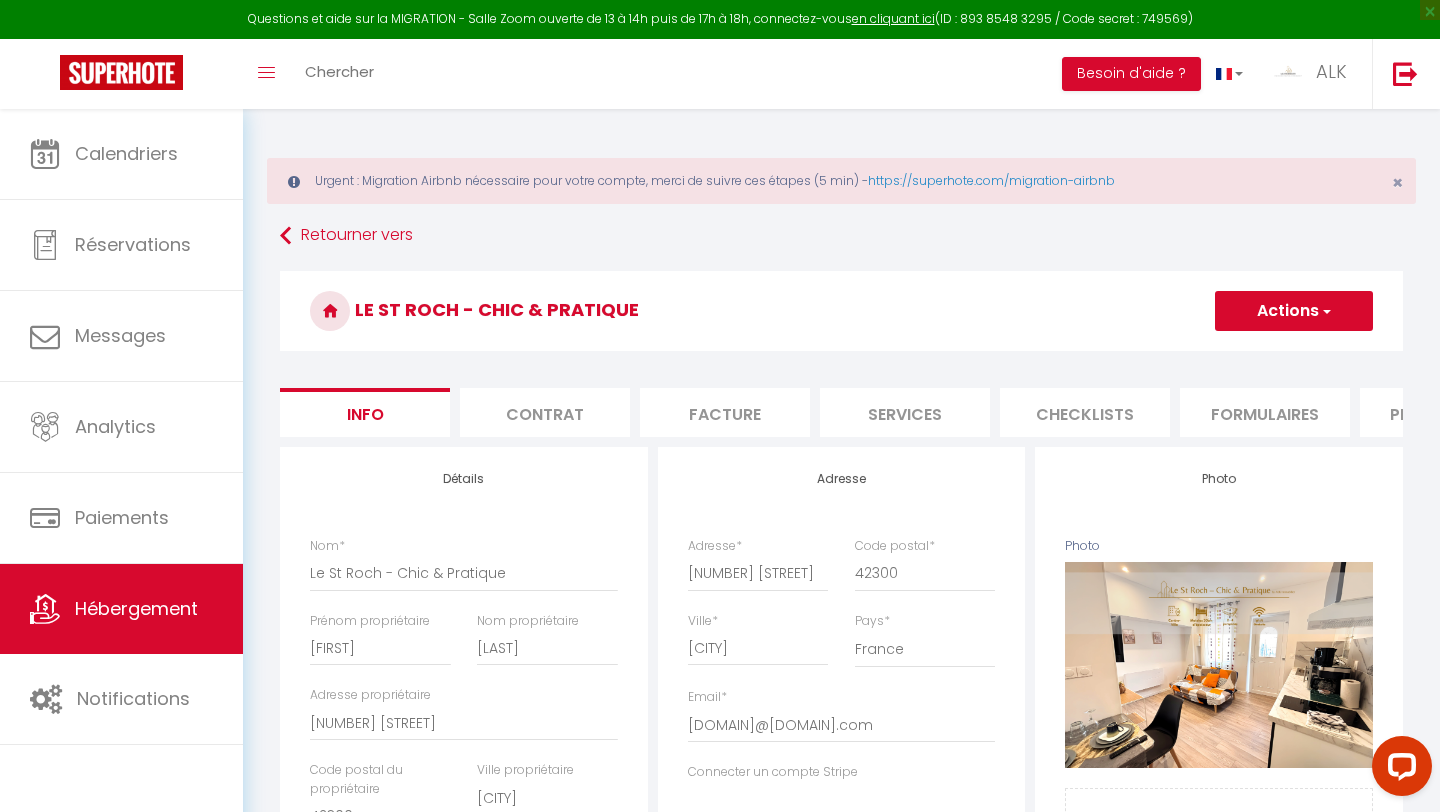 click on "Services" at bounding box center [905, 412] 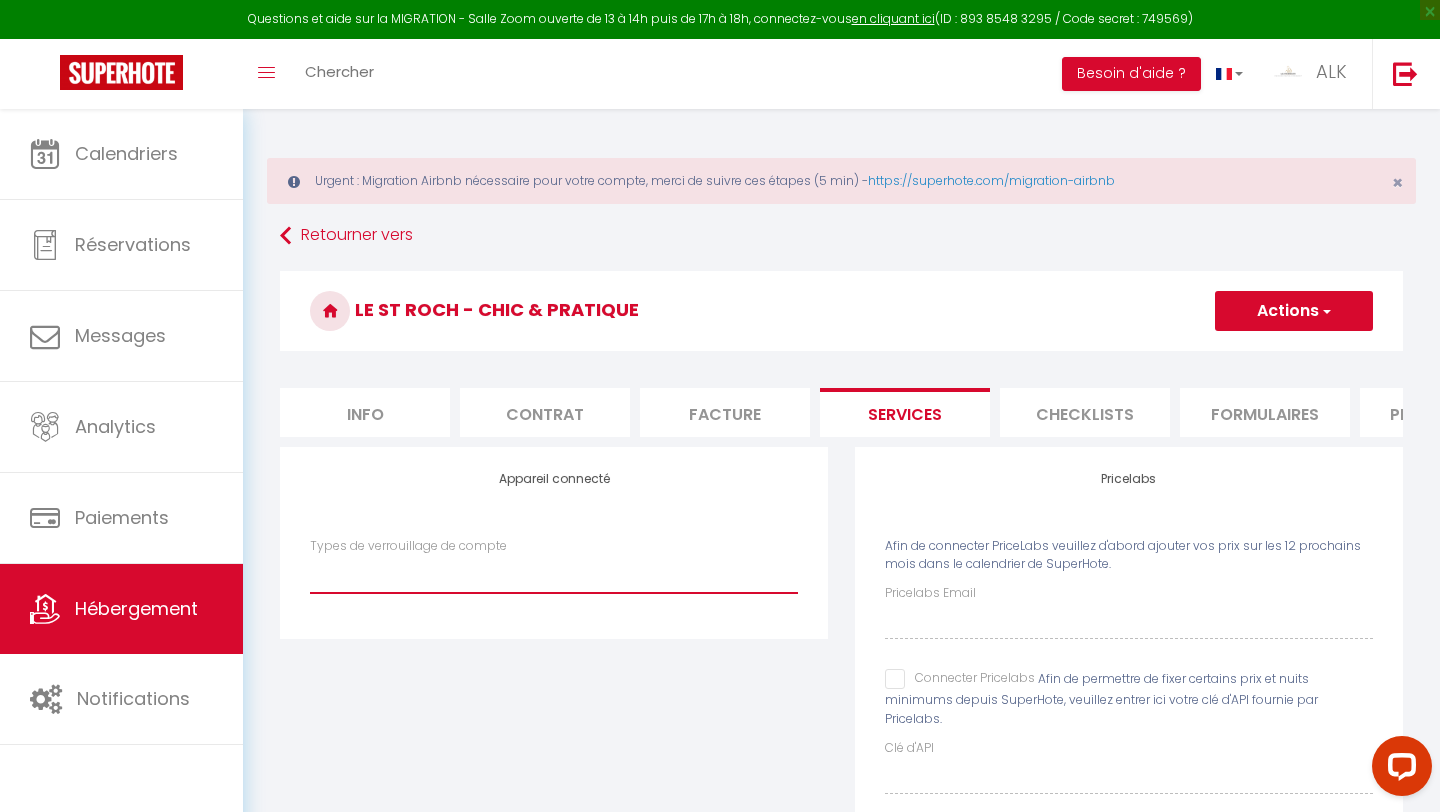 click on "IgloohomeV2" at bounding box center [554, 574] 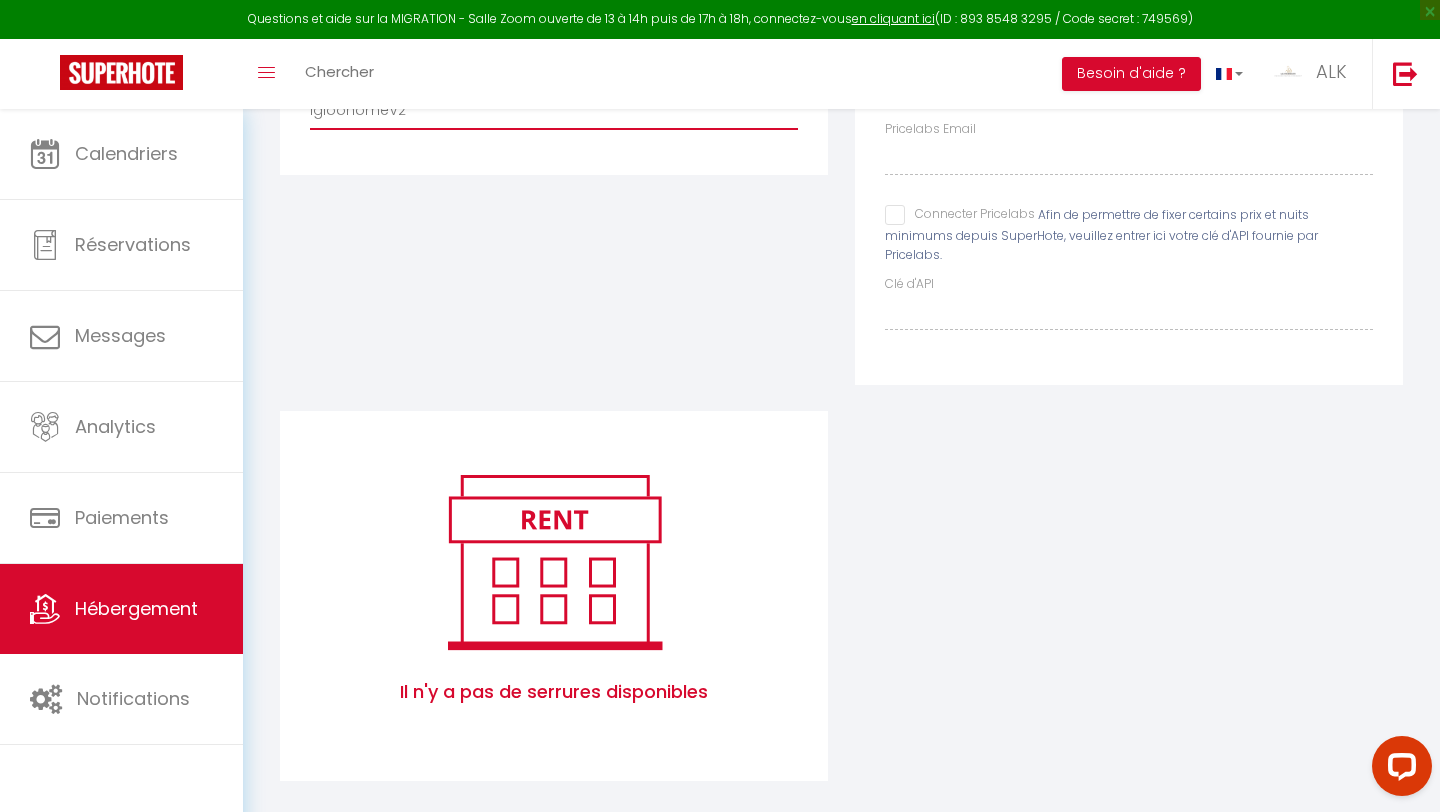 scroll, scrollTop: 256, scrollLeft: 0, axis: vertical 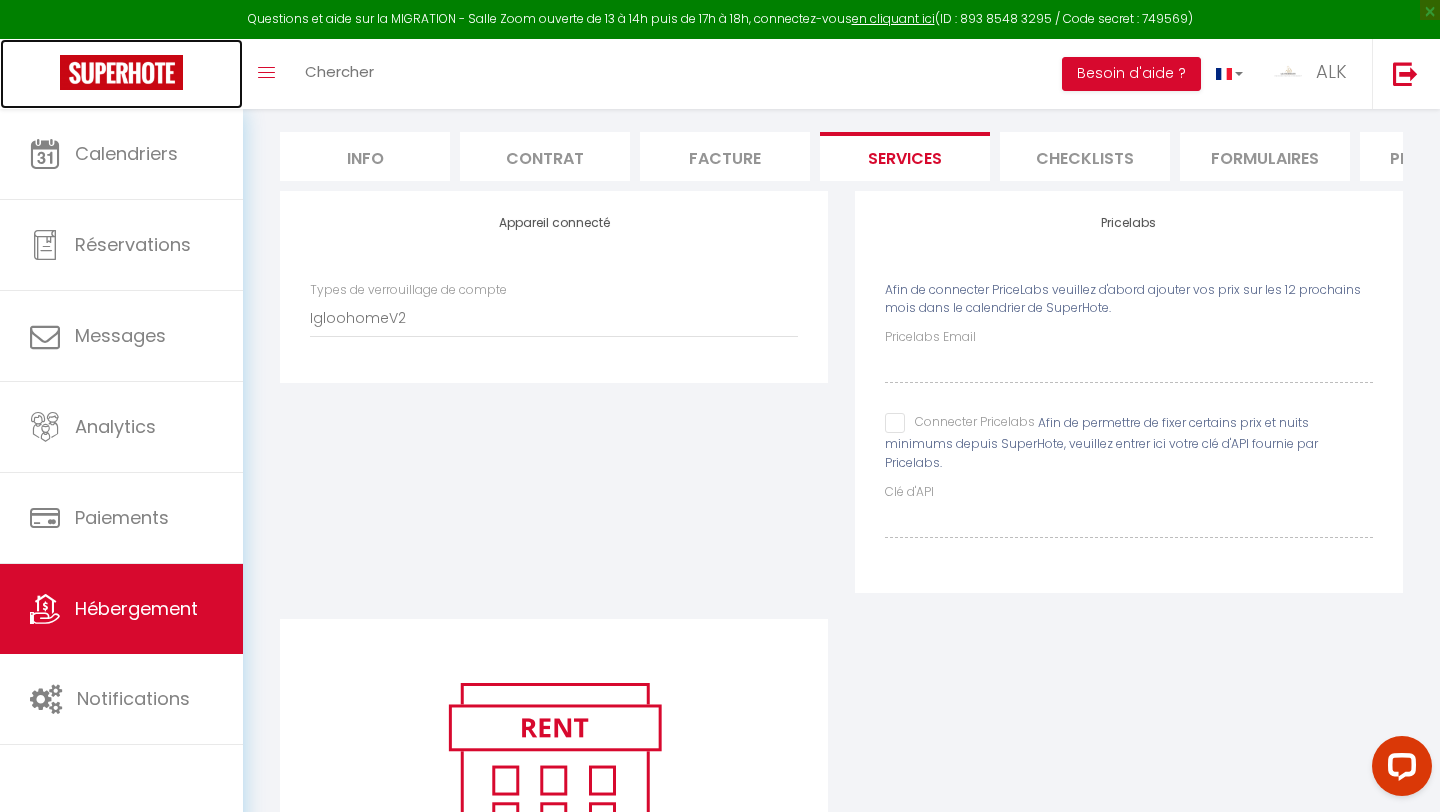 click at bounding box center (121, 72) 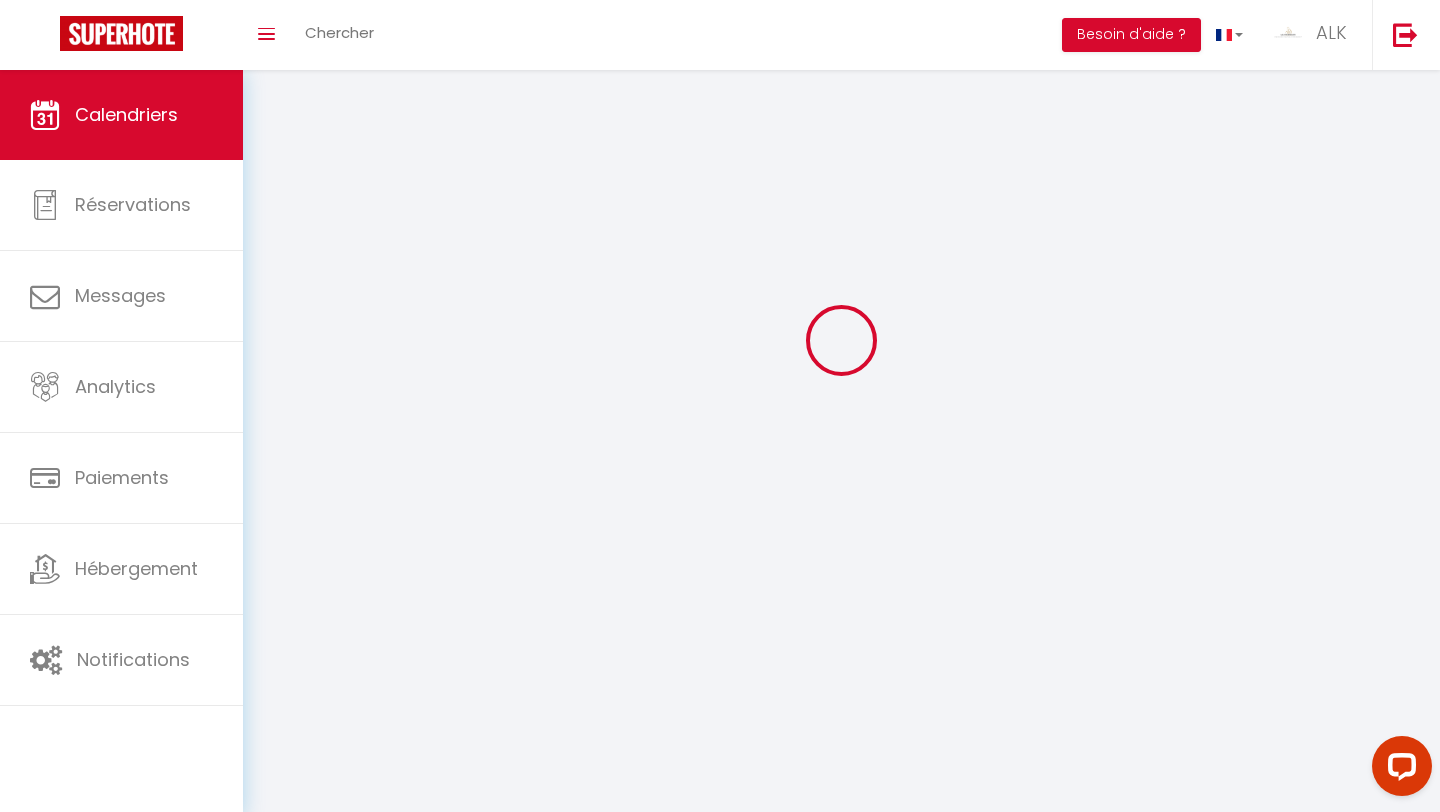 scroll, scrollTop: 0, scrollLeft: 0, axis: both 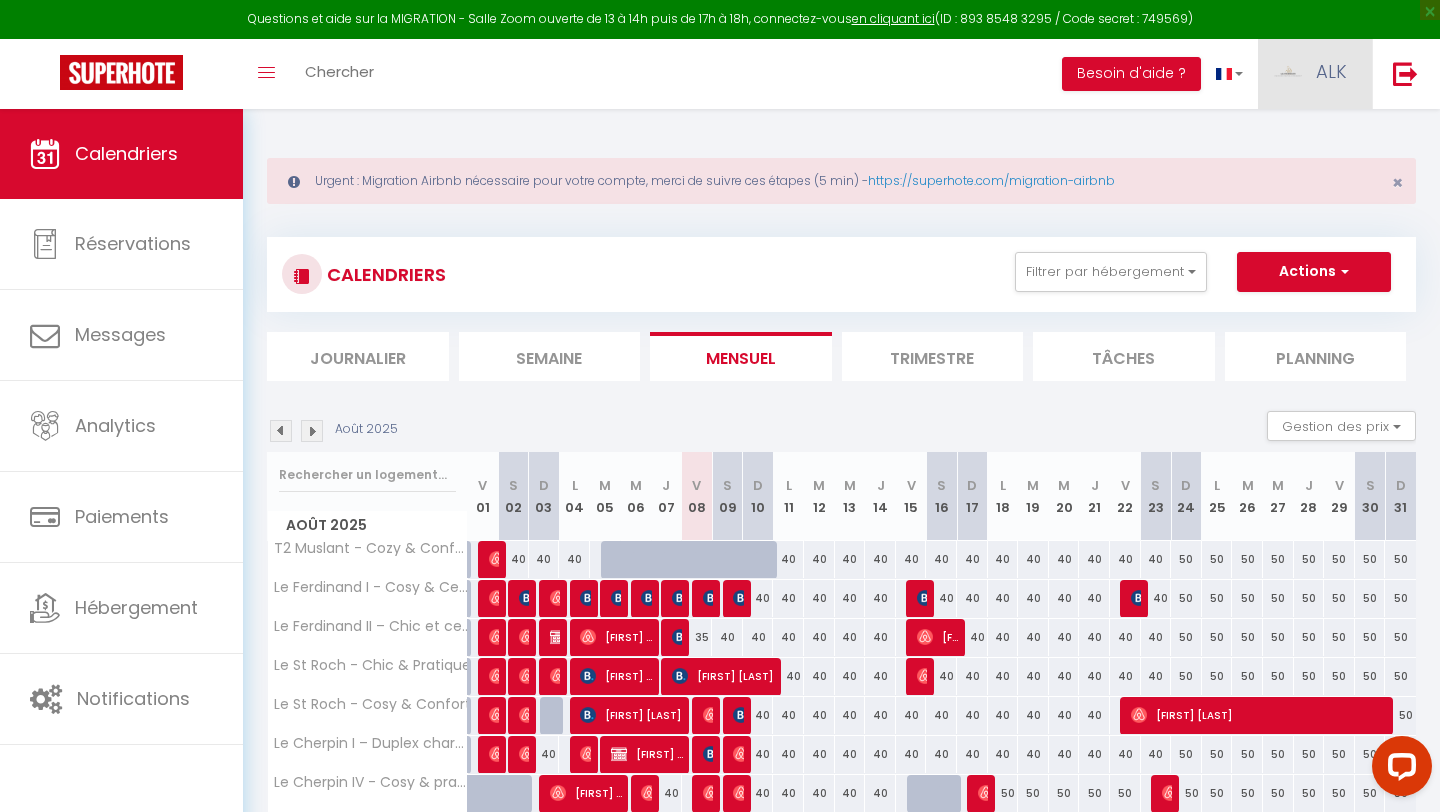 click on "ALK" at bounding box center [1315, 74] 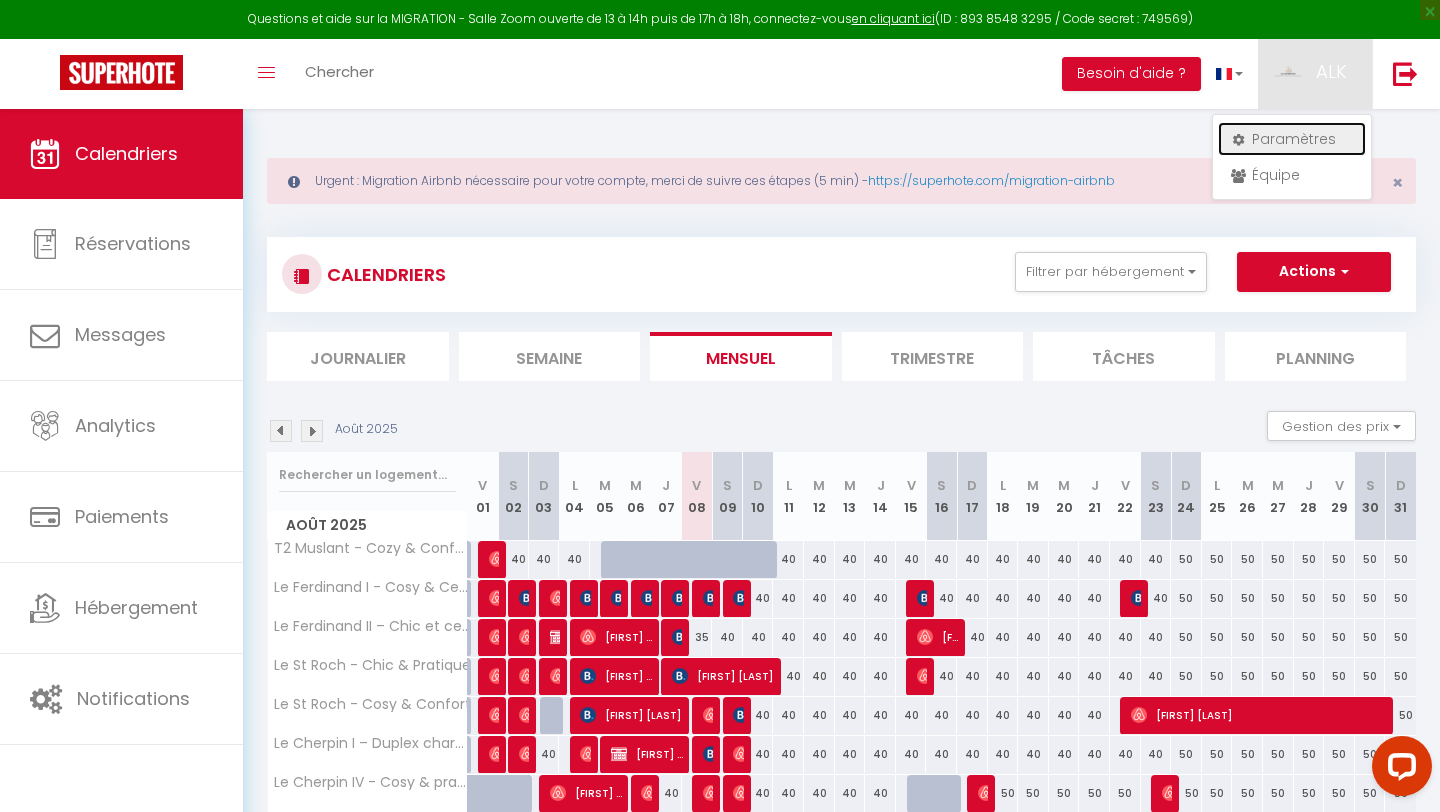 click on "Paramètres" at bounding box center [1292, 139] 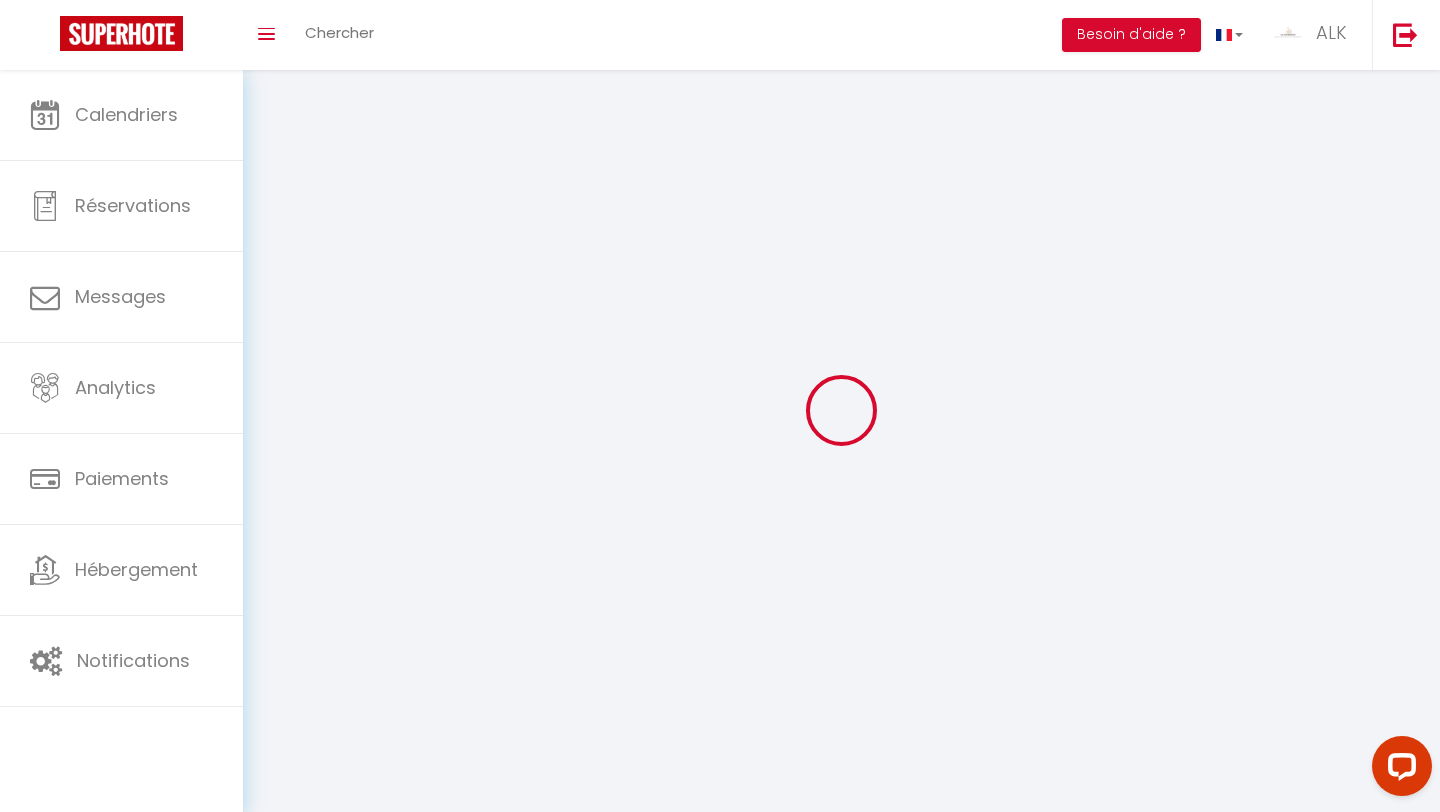 select 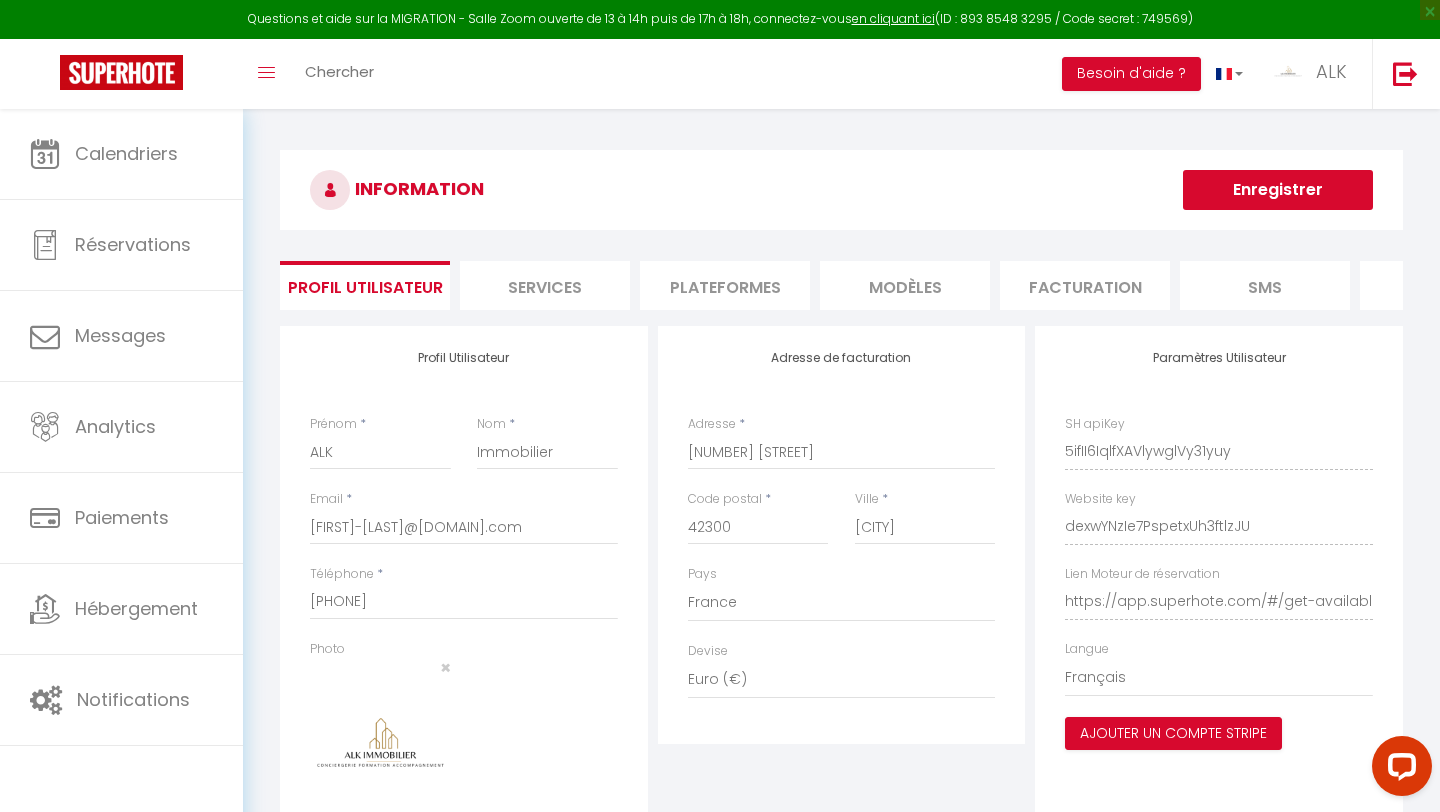 click on "Services" at bounding box center (545, 285) 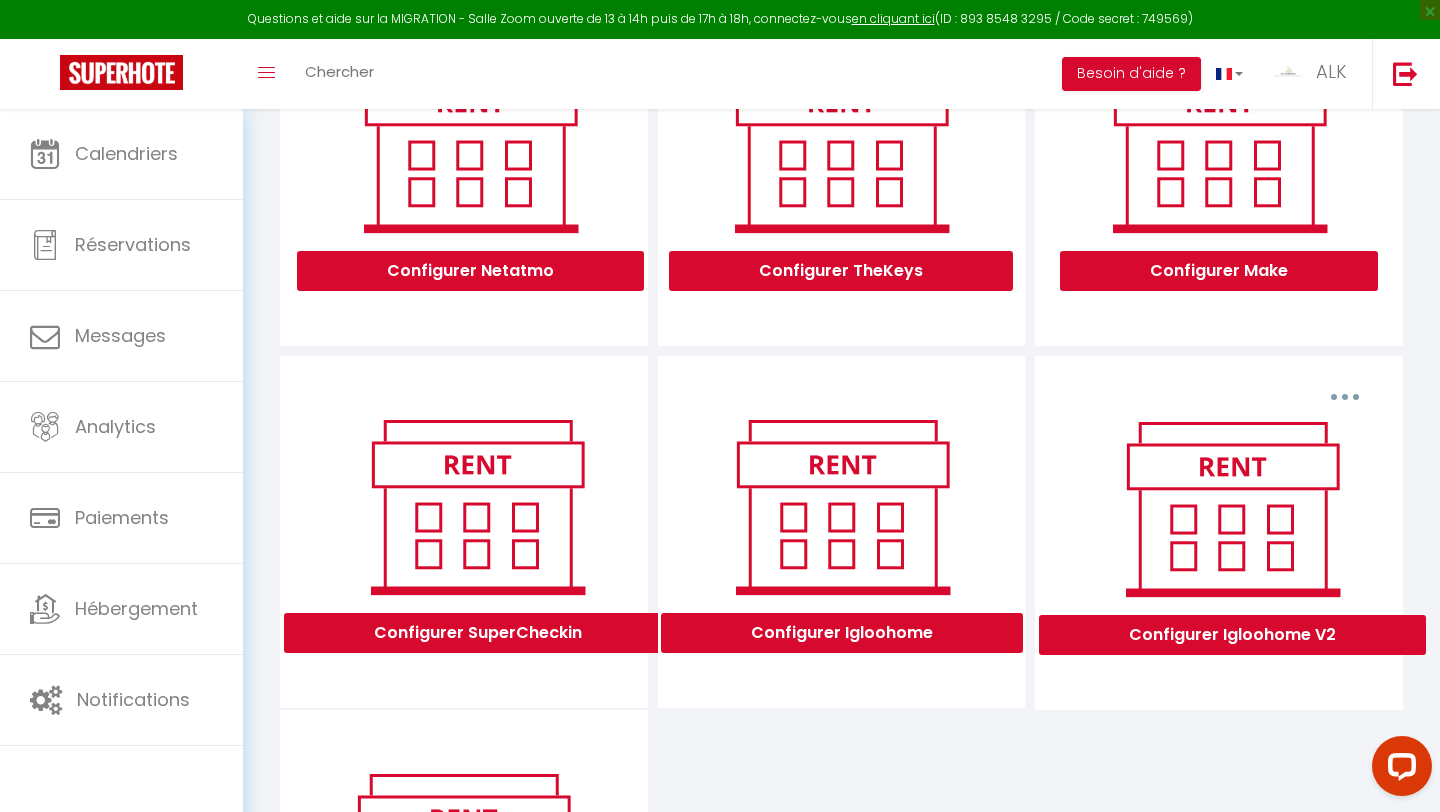scroll, scrollTop: 453, scrollLeft: 0, axis: vertical 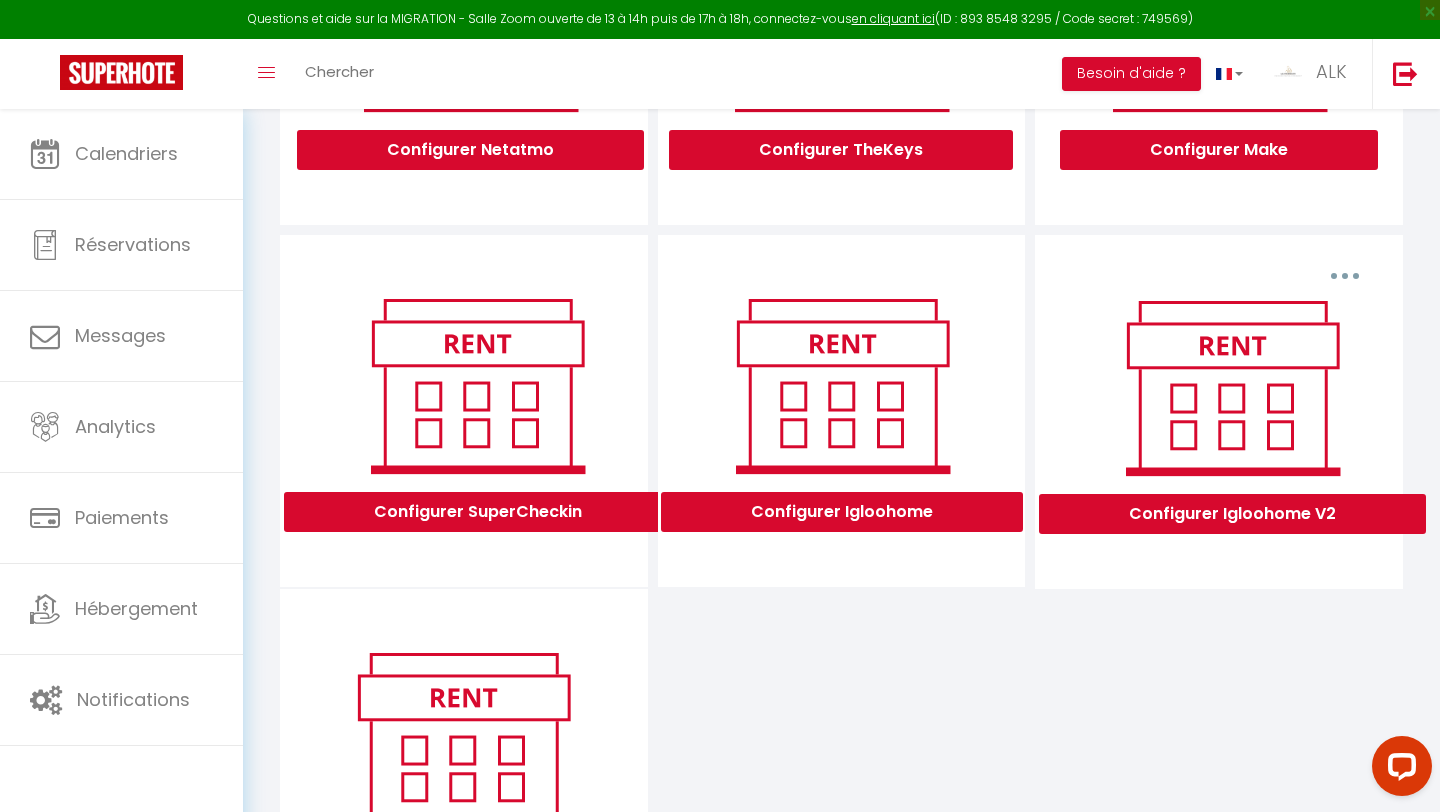 click at bounding box center (1345, 276) 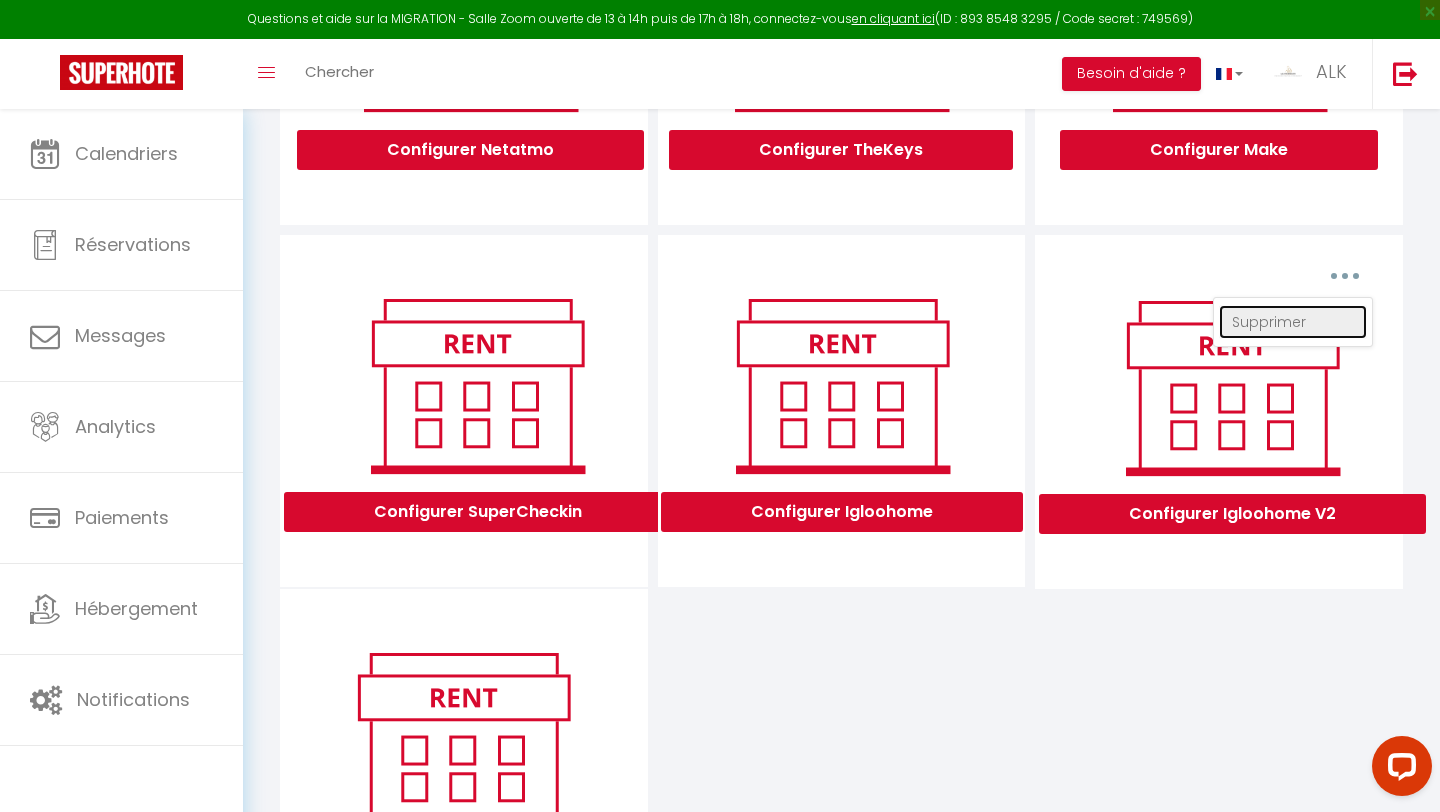 click on "Supprimer" at bounding box center (1293, 322) 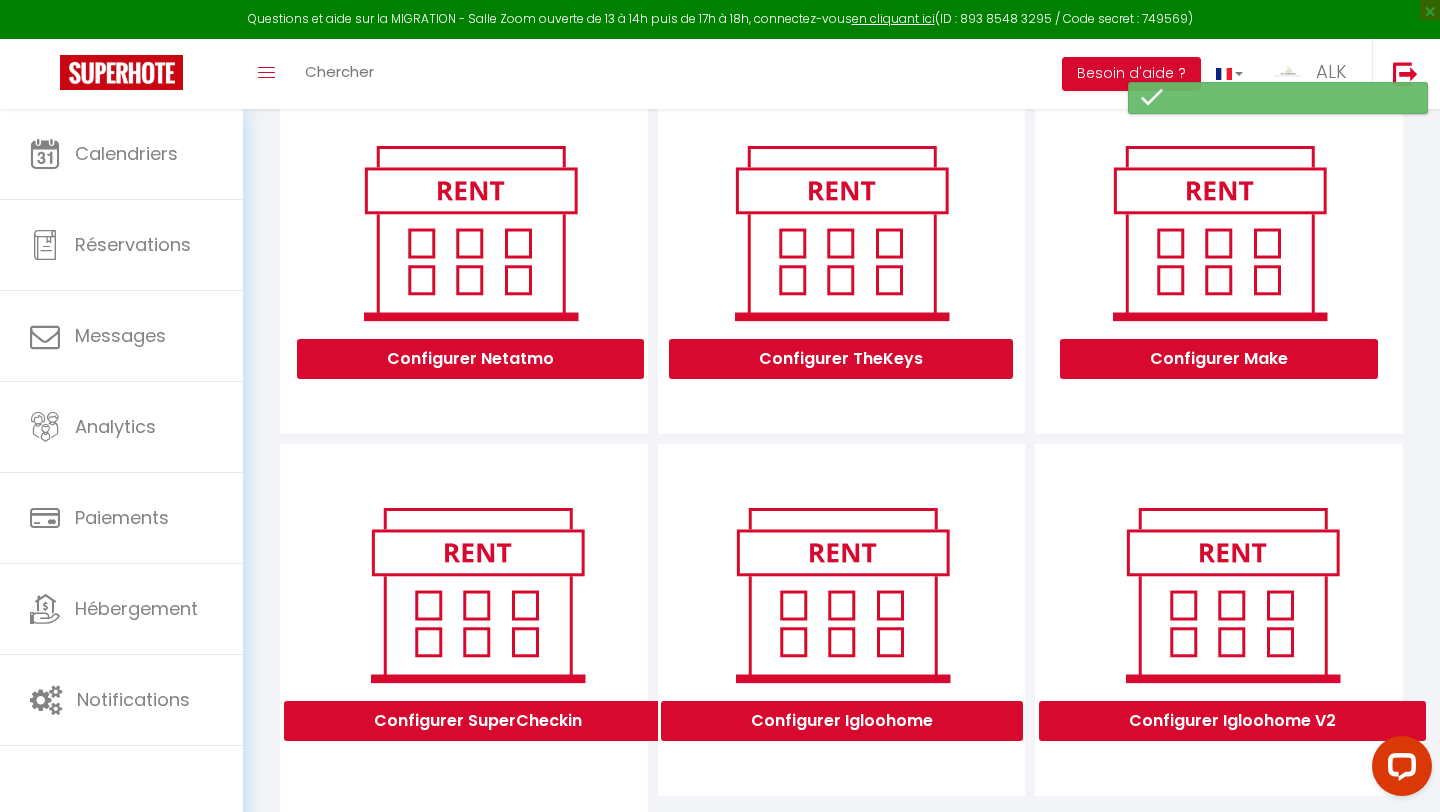 scroll, scrollTop: 0, scrollLeft: 0, axis: both 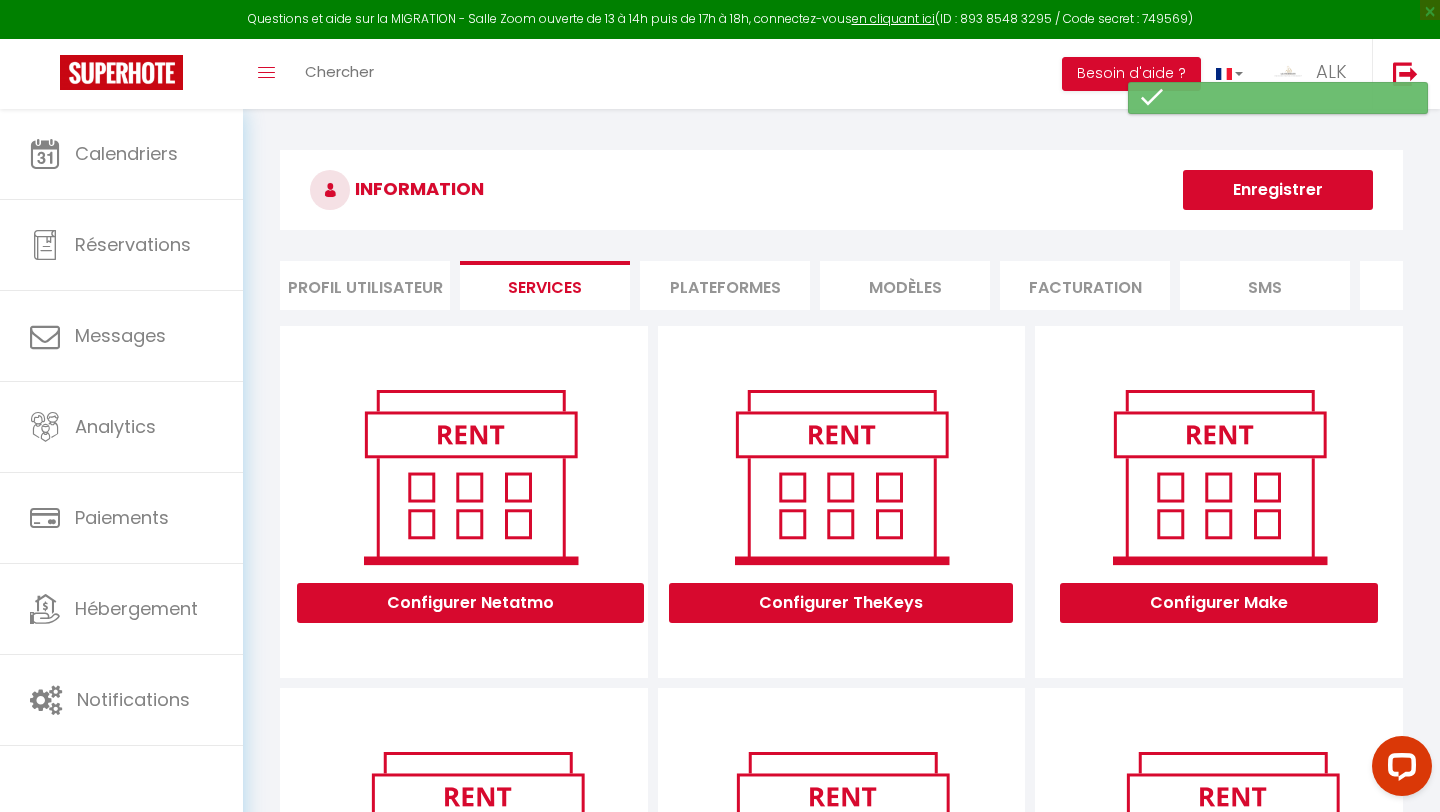 click on "Profil Utilisateur" at bounding box center [365, 285] 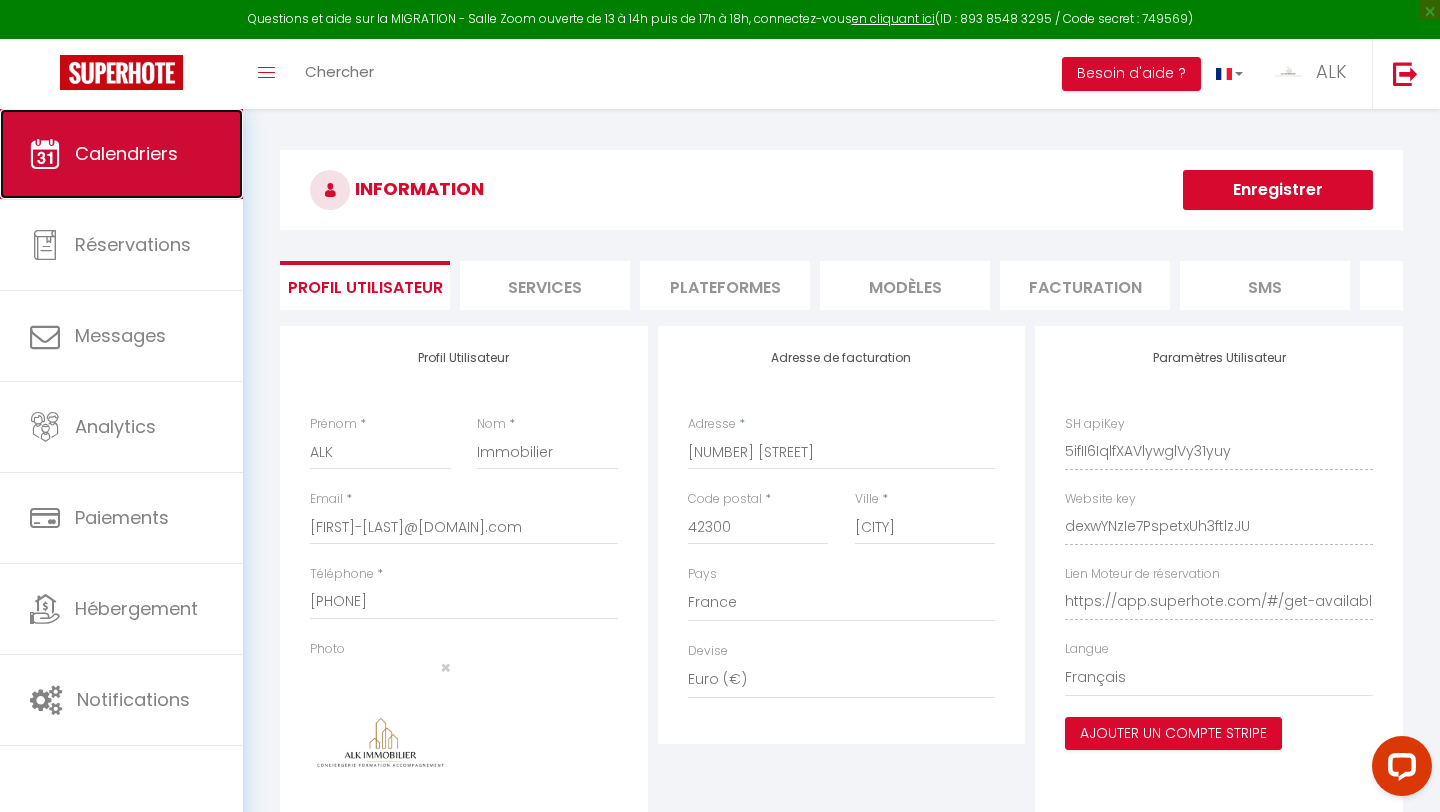 click on "Calendriers" at bounding box center [121, 154] 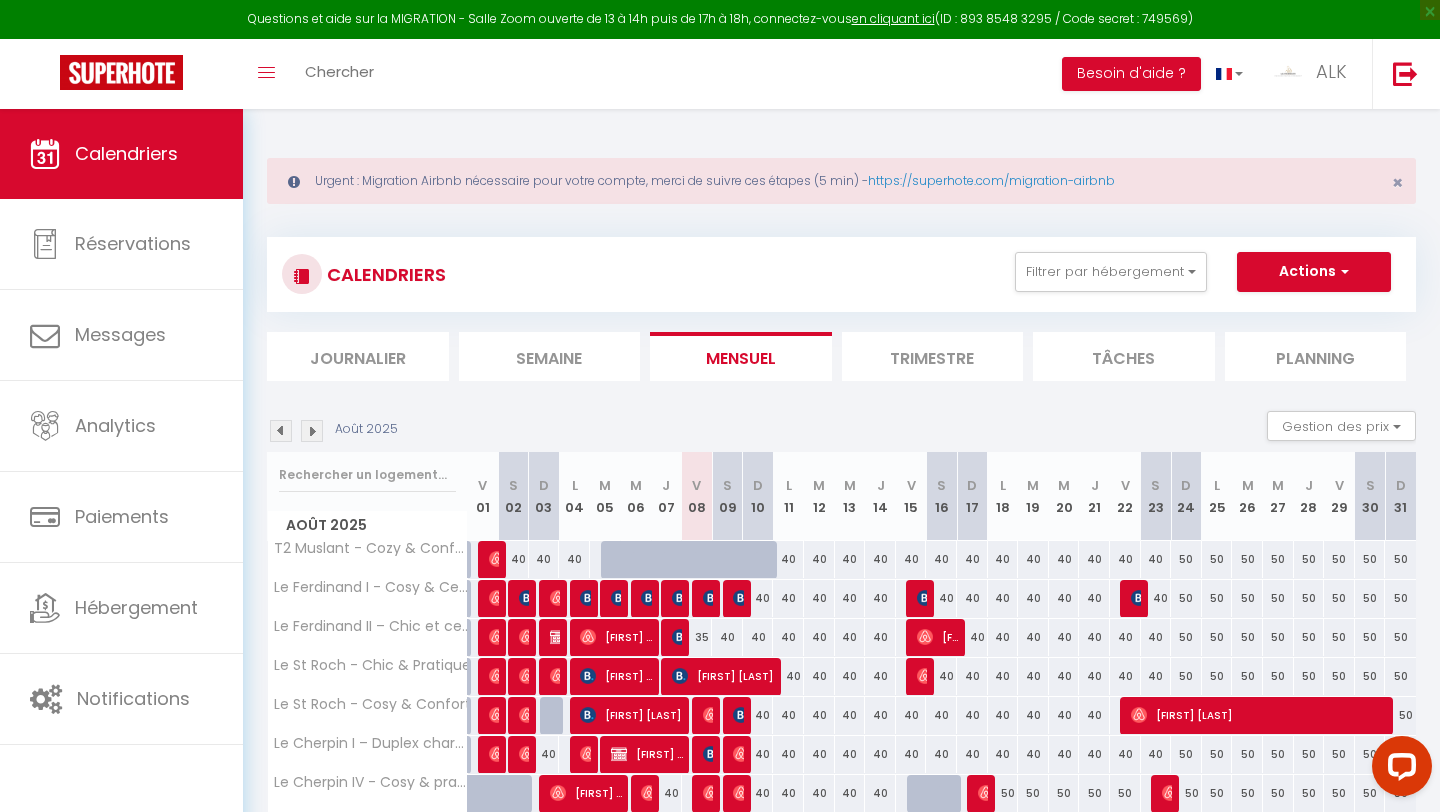 scroll, scrollTop: 201, scrollLeft: 0, axis: vertical 